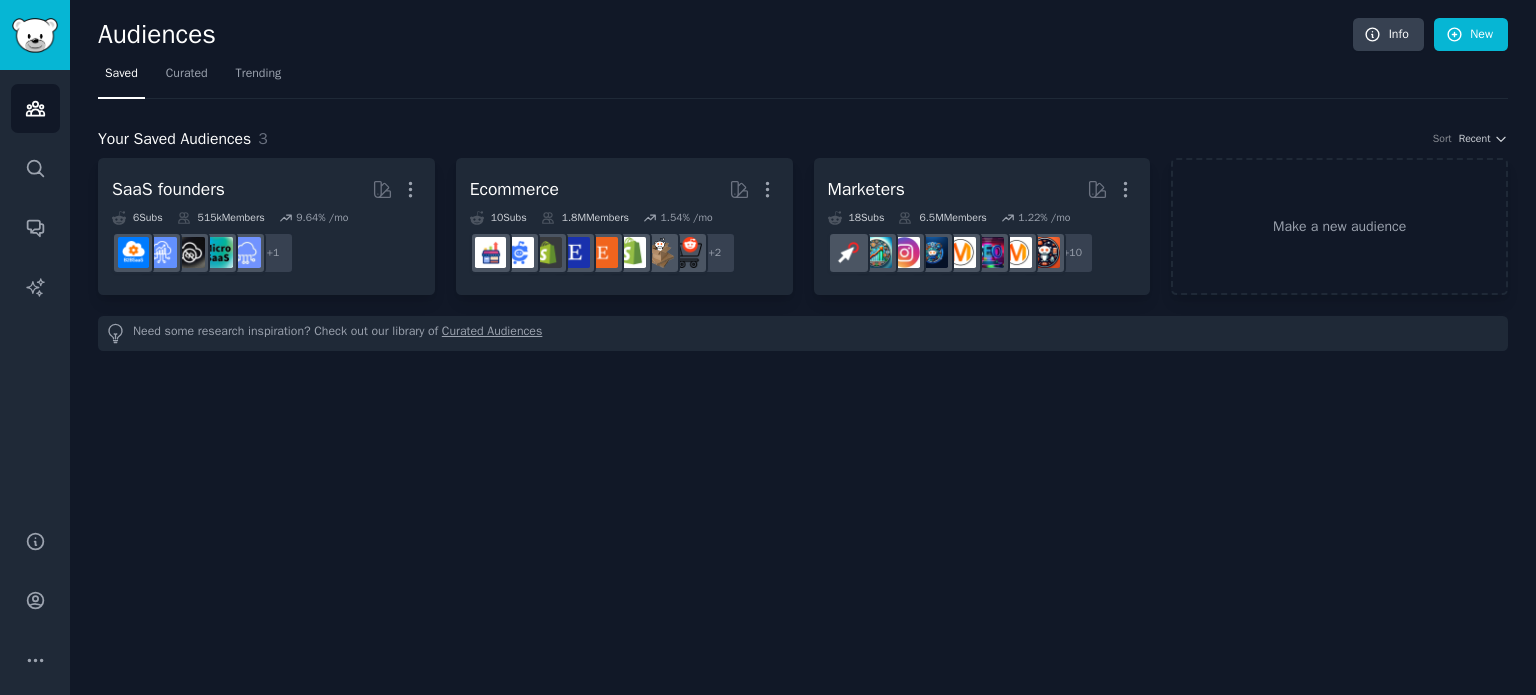 scroll, scrollTop: 0, scrollLeft: 0, axis: both 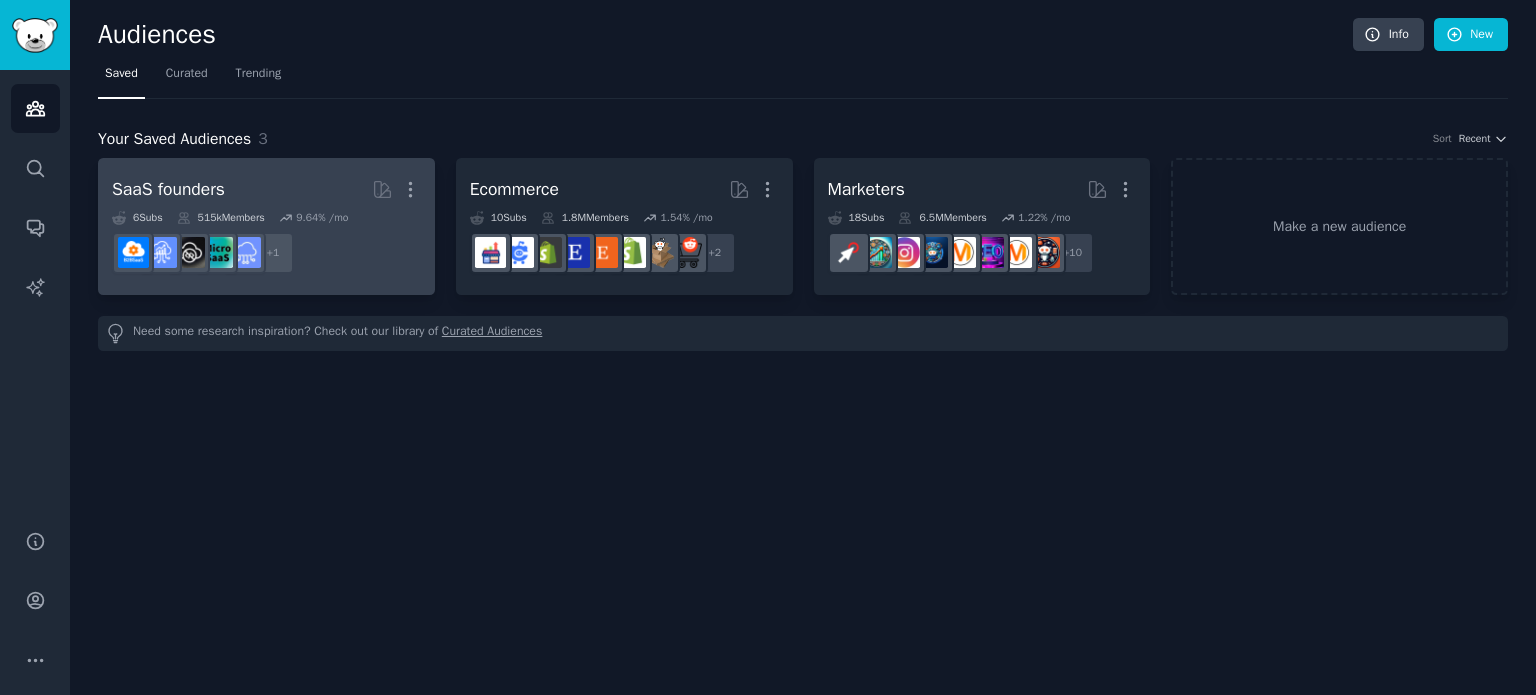 click on "SaaS founders More" at bounding box center [266, 189] 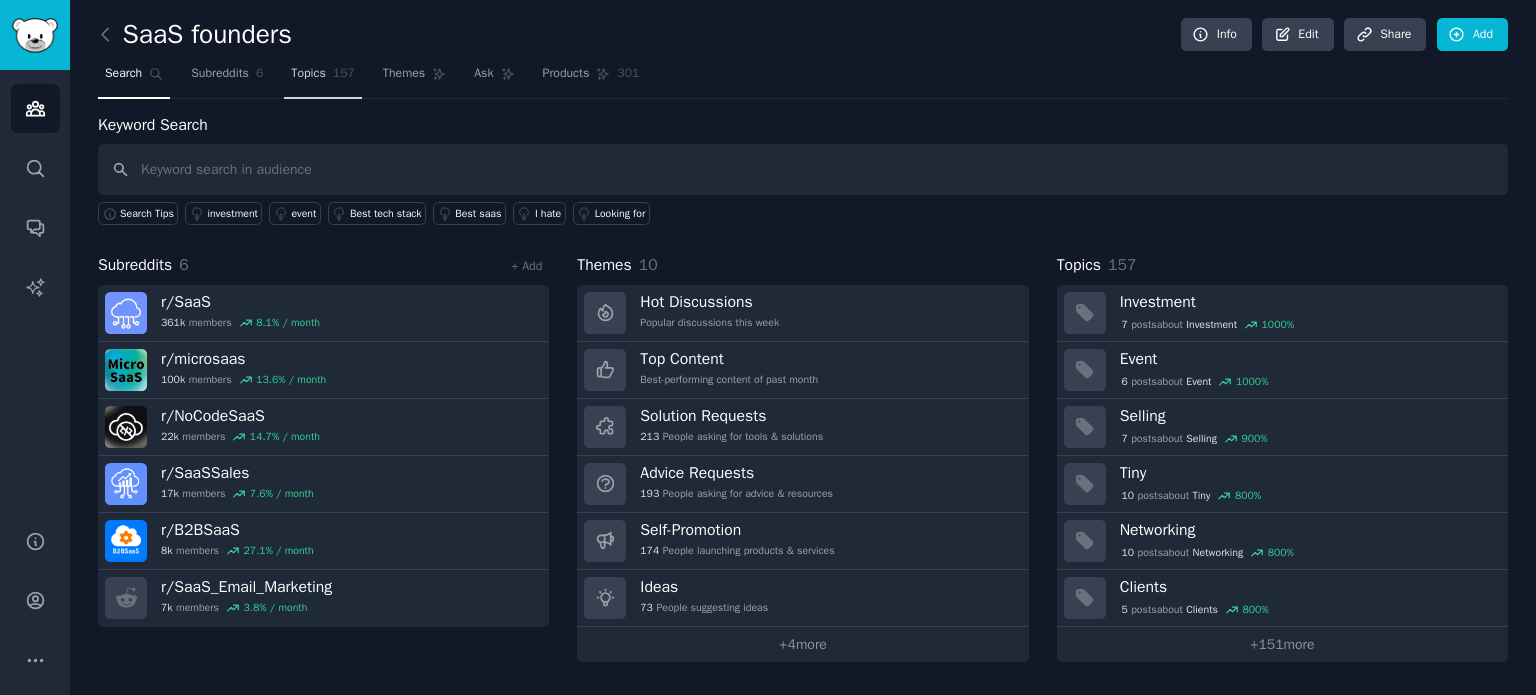 click on "157" 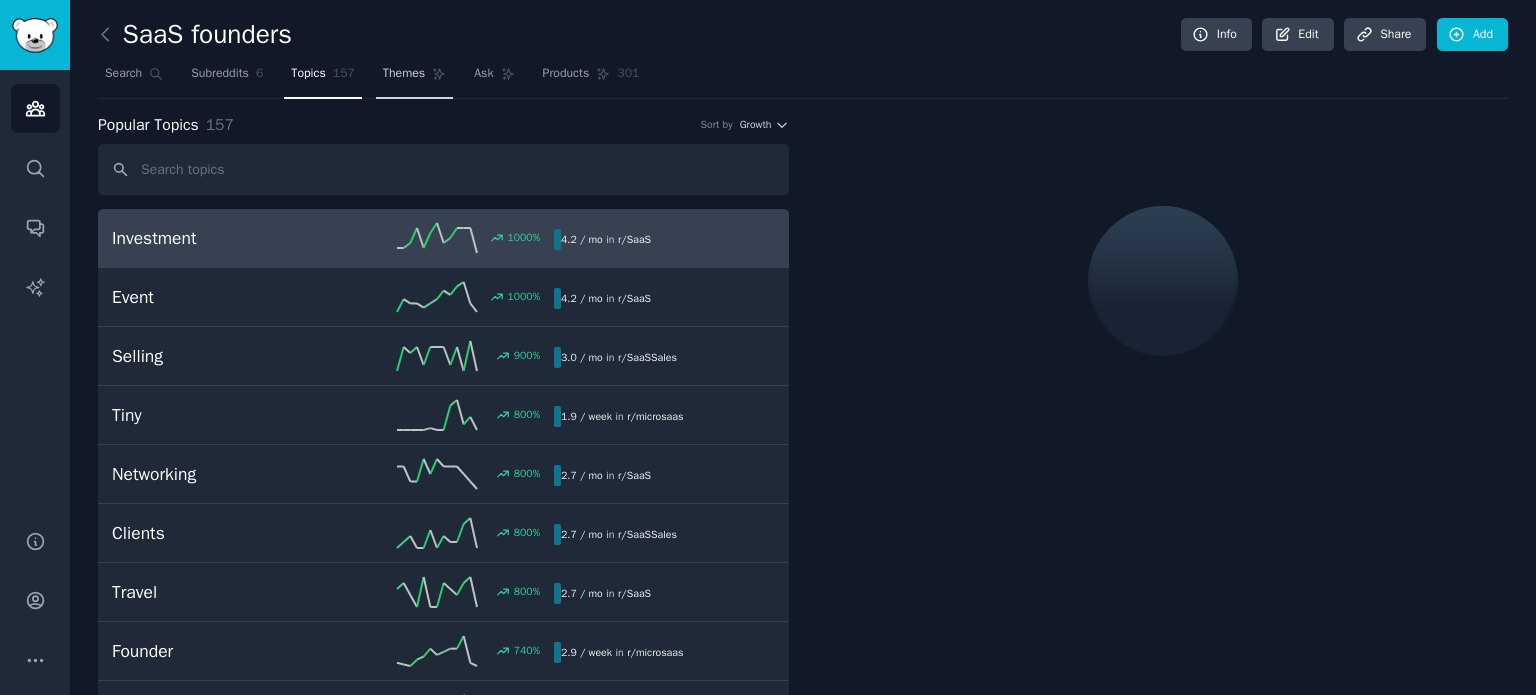 click on "Themes" at bounding box center (404, 74) 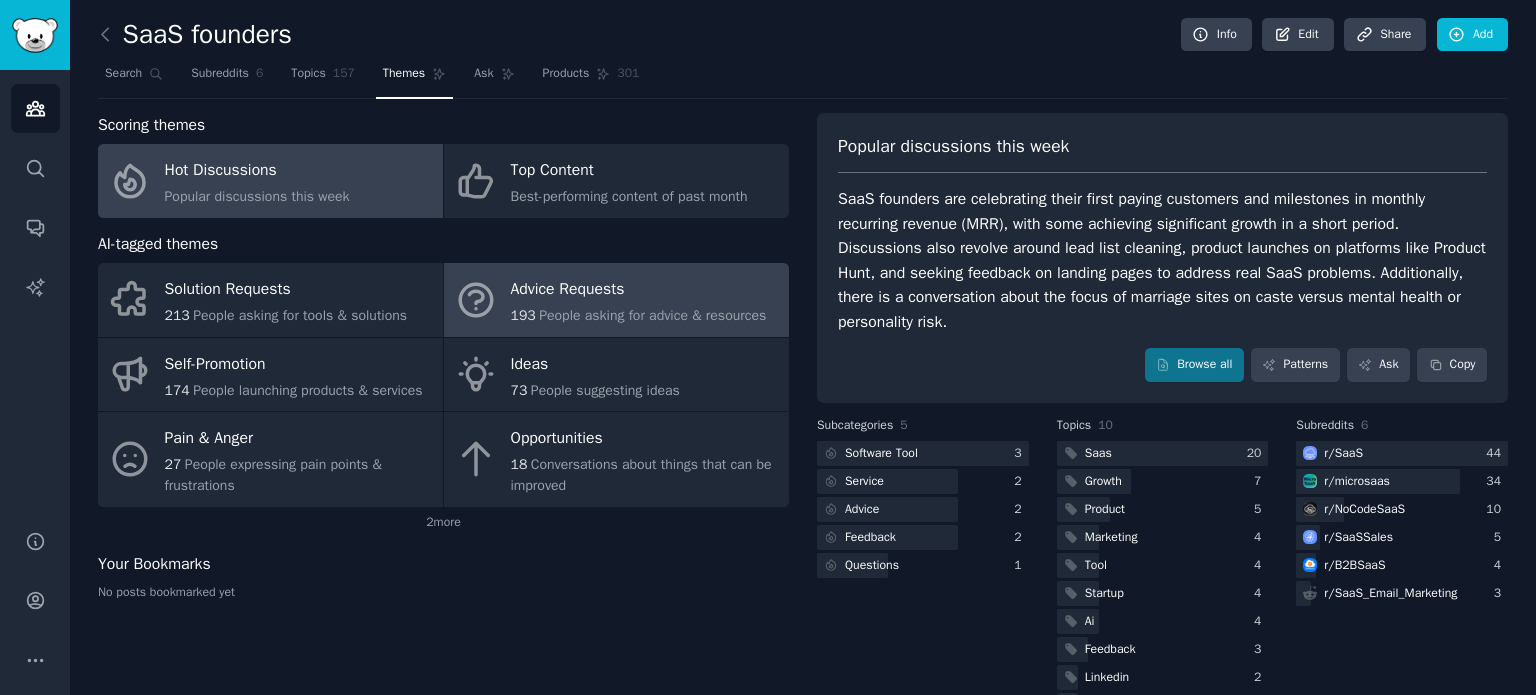 click on "People asking for advice & resources" at bounding box center (652, 315) 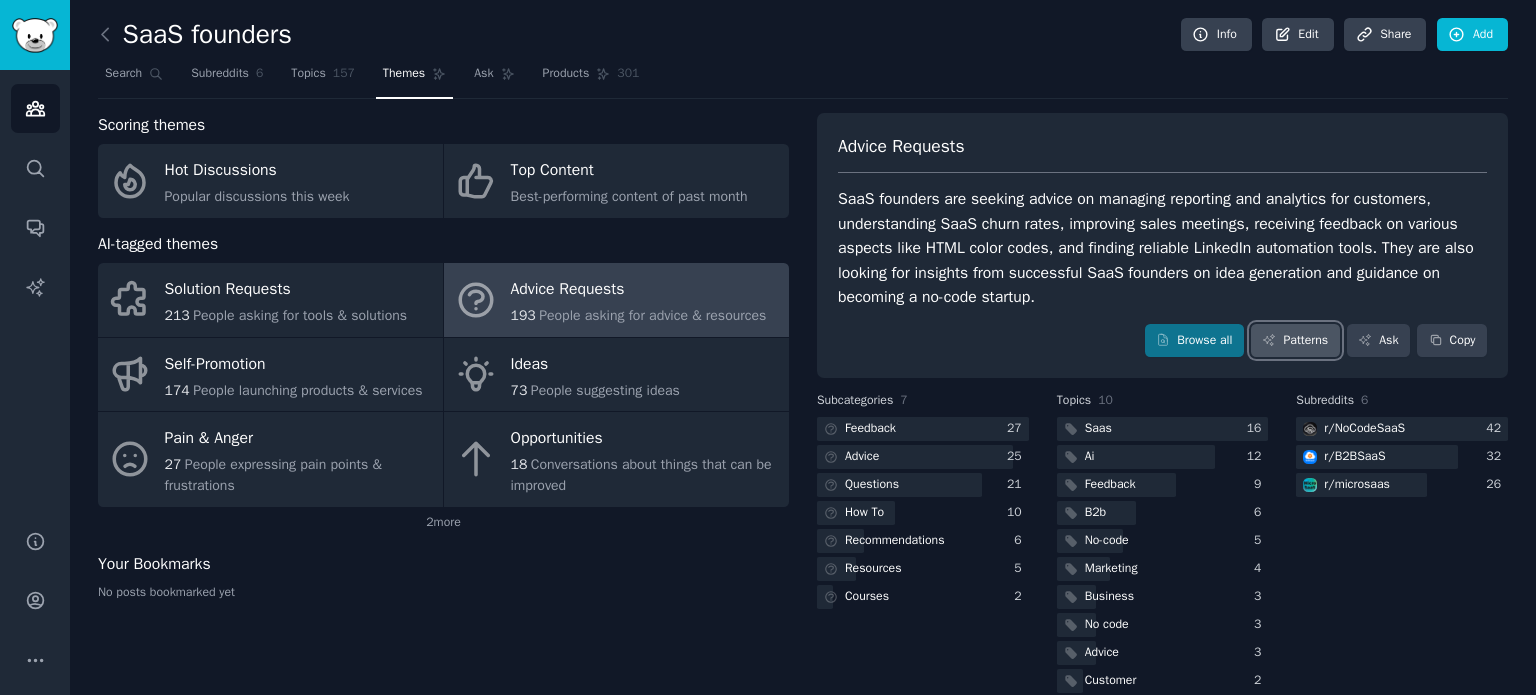 click on "Patterns" at bounding box center (1295, 341) 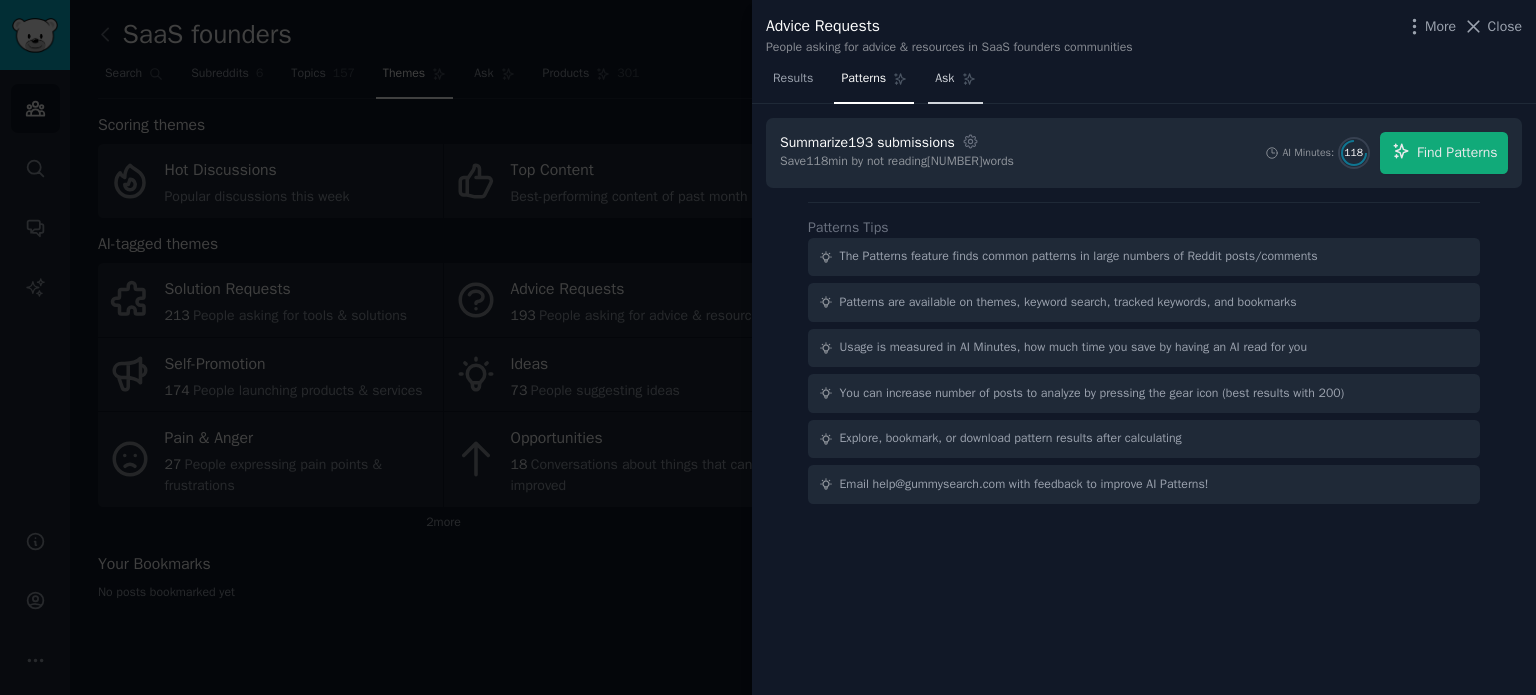 click on "Ask" at bounding box center (944, 79) 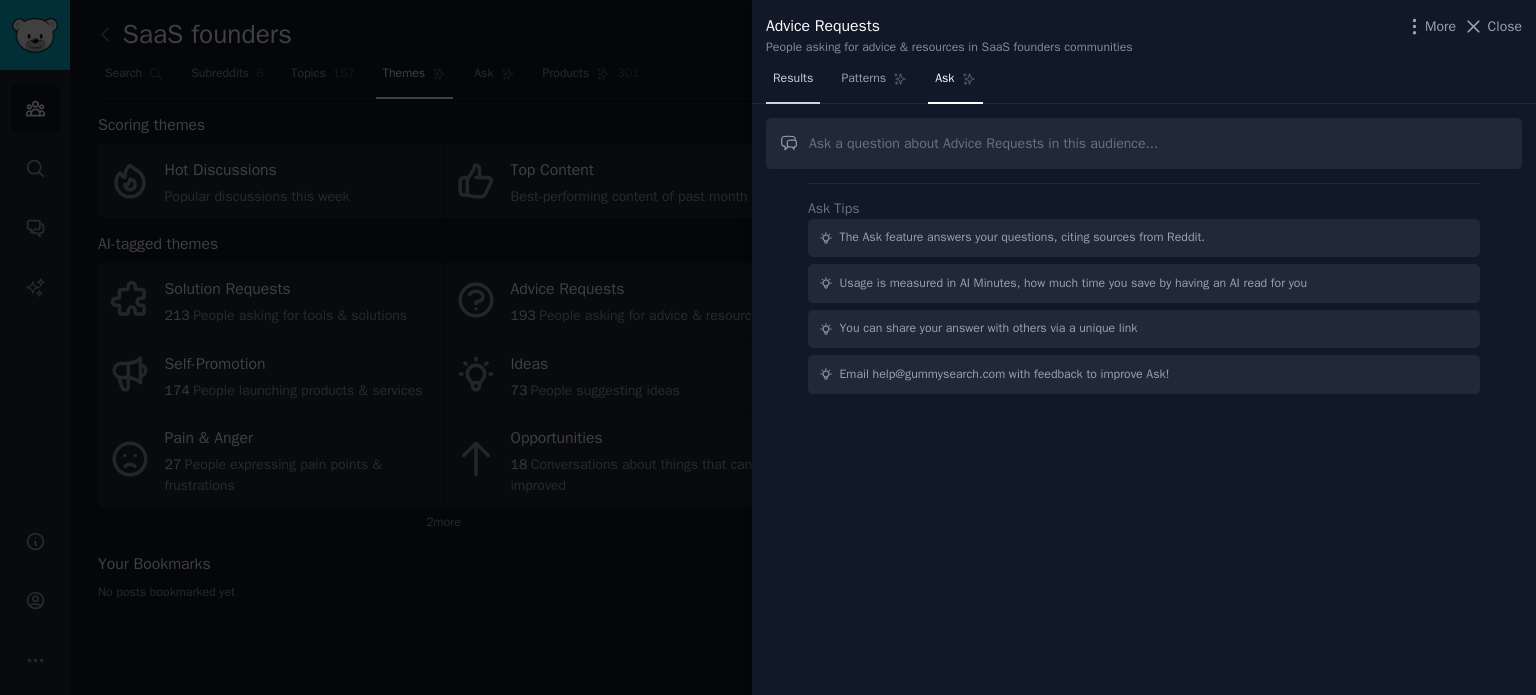 click on "Results" at bounding box center (793, 83) 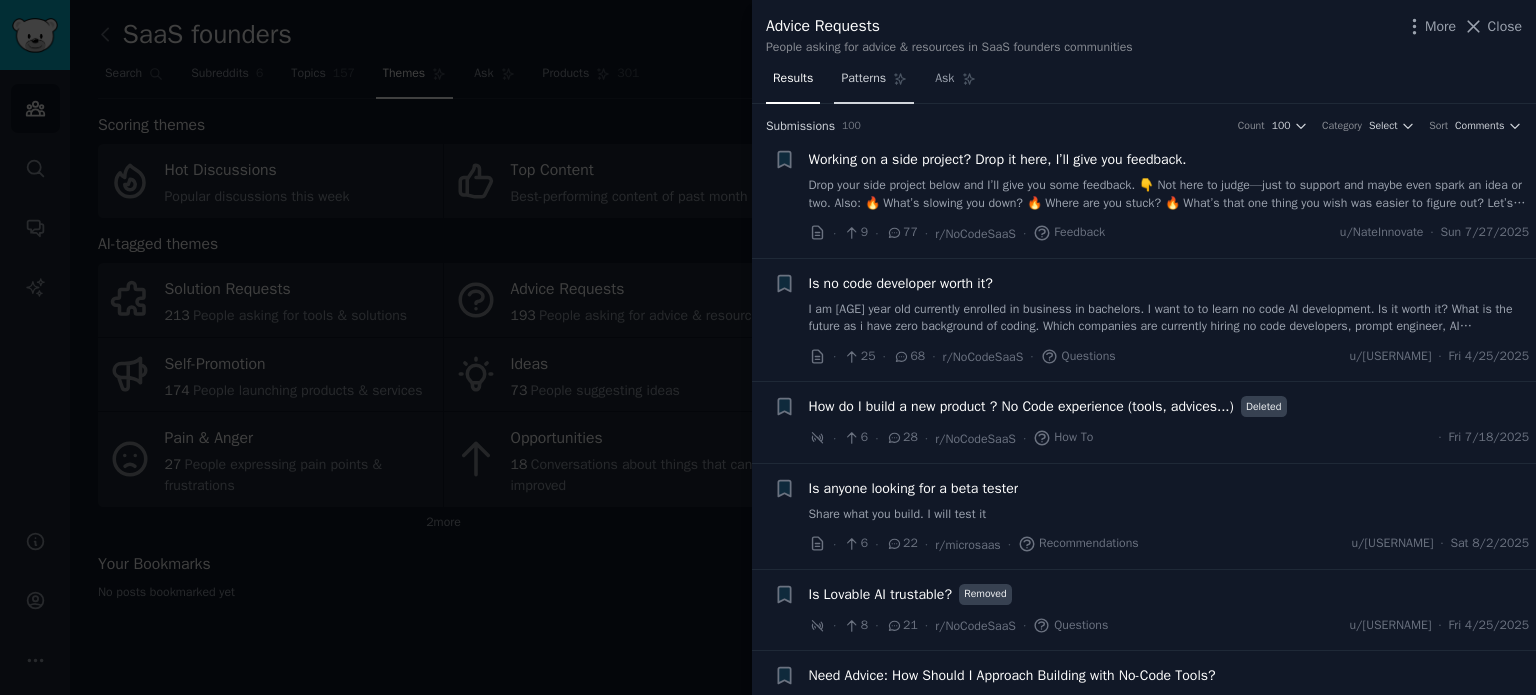 click on "Patterns" at bounding box center [874, 83] 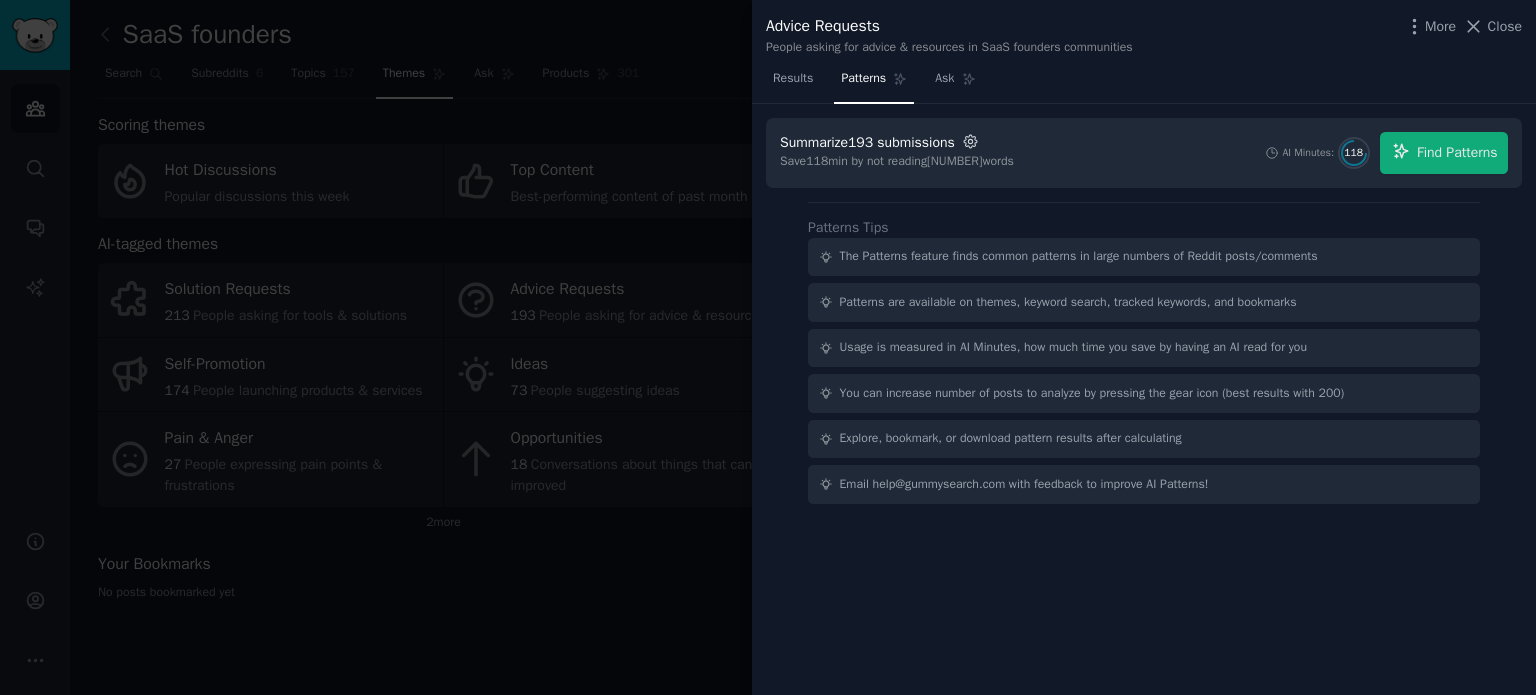 click 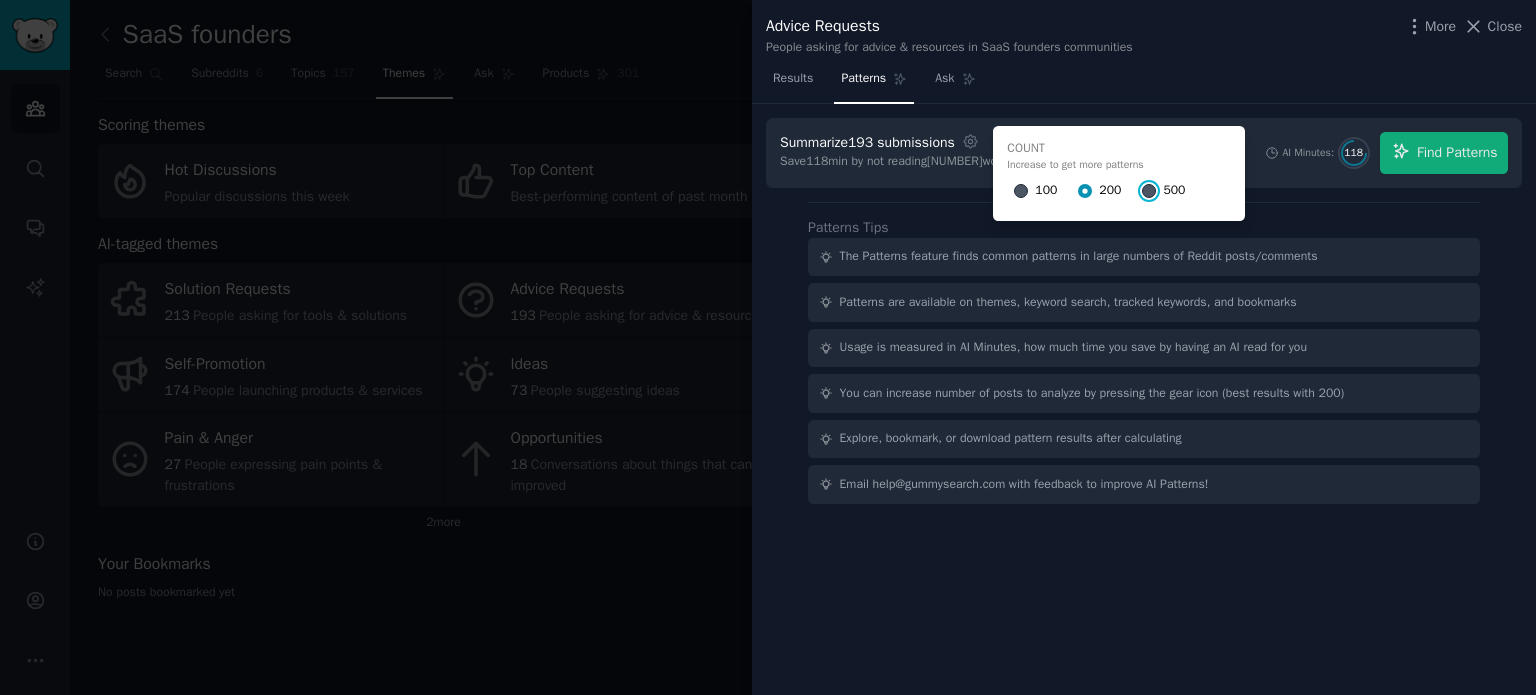 click on "500" at bounding box center [1149, 191] 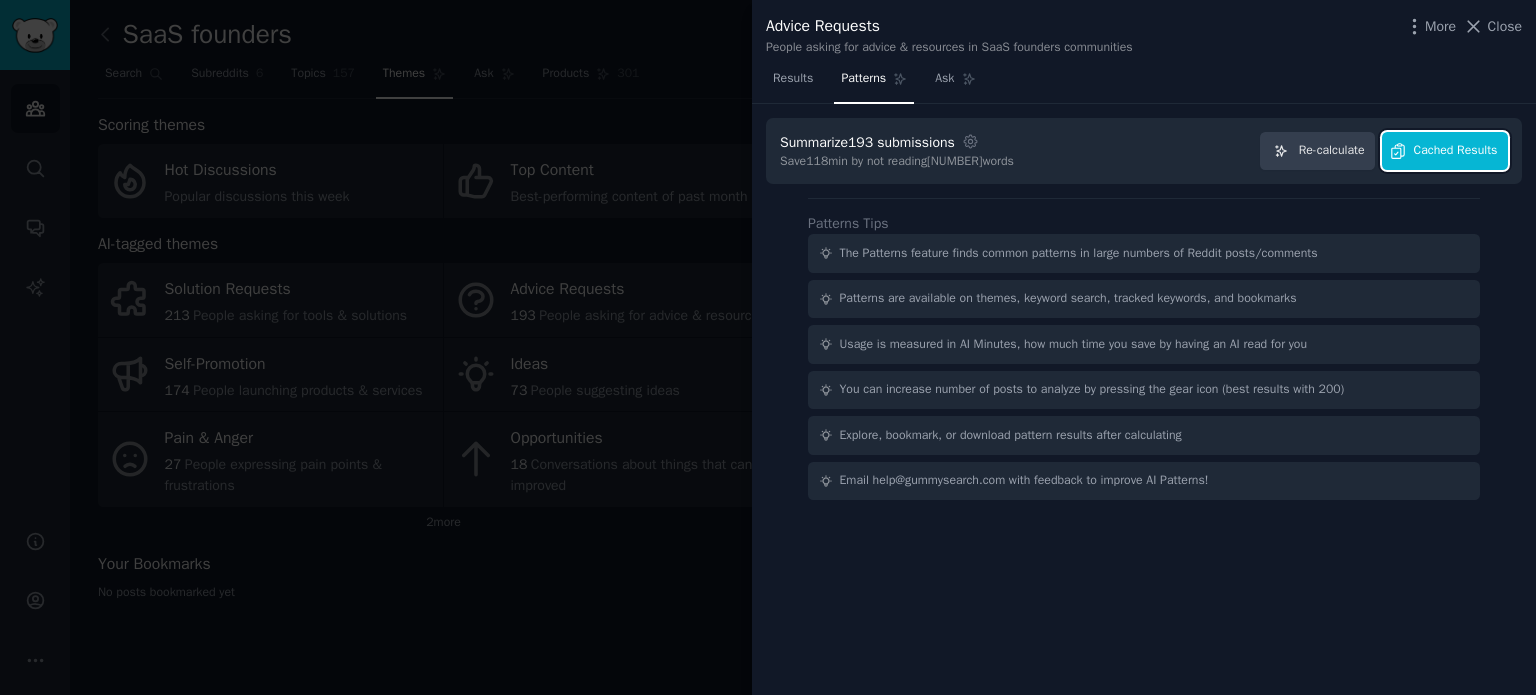 click on "Cached Results" at bounding box center [1445, 151] 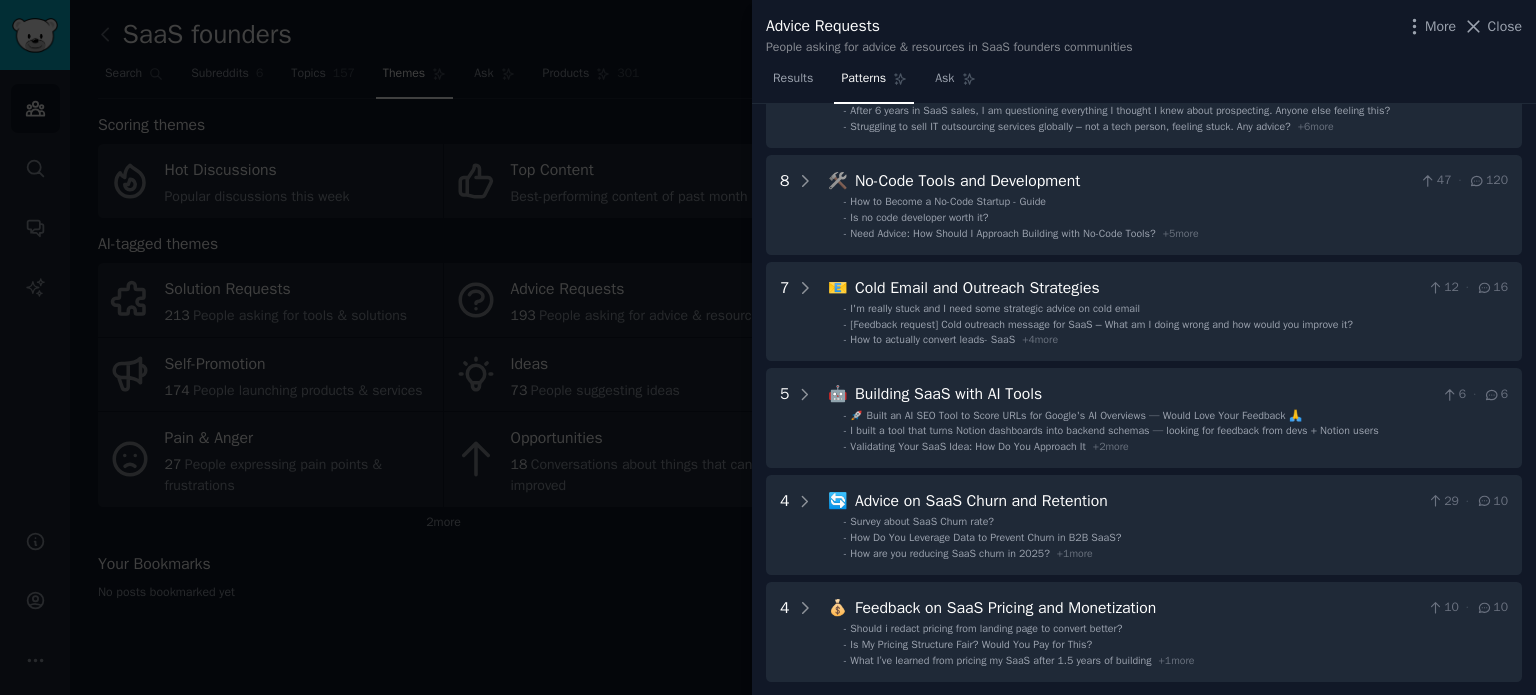 scroll, scrollTop: 500, scrollLeft: 0, axis: vertical 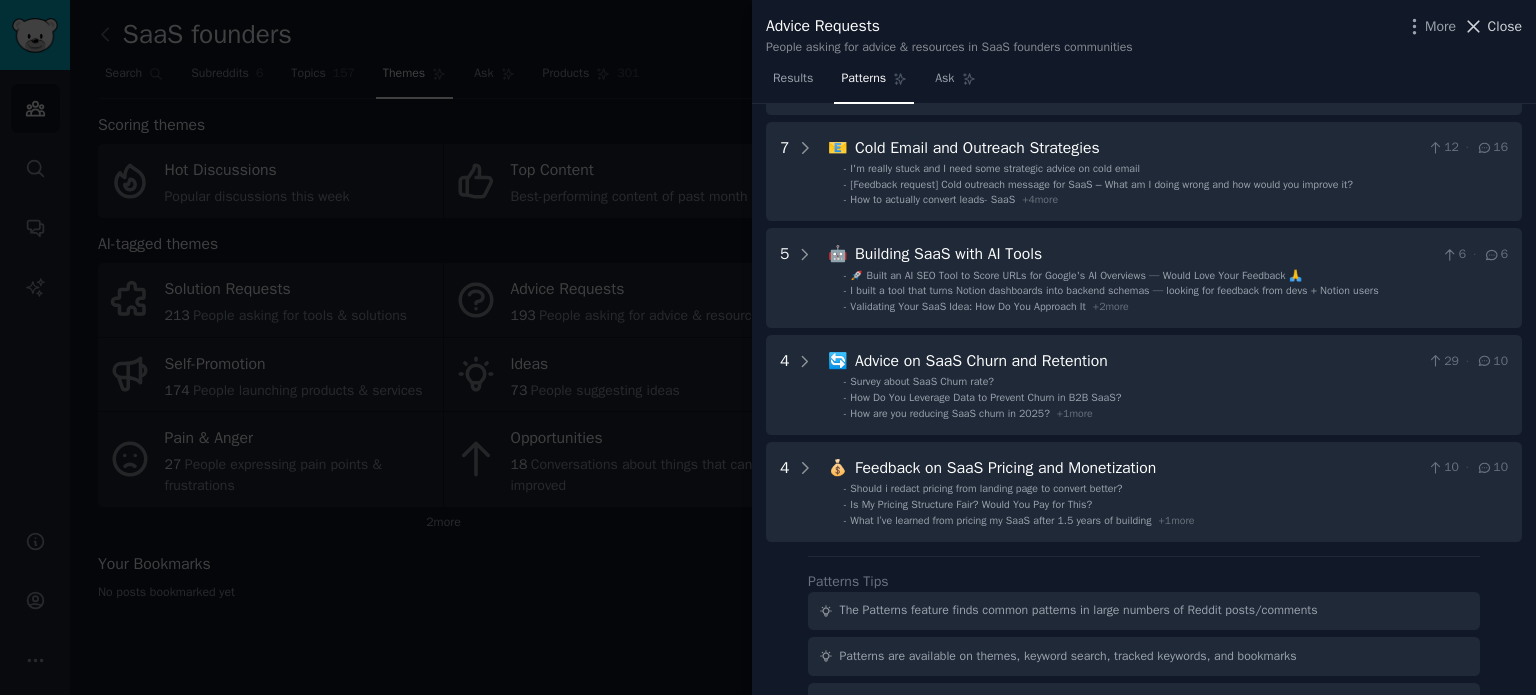 click on "Close" at bounding box center (1505, 26) 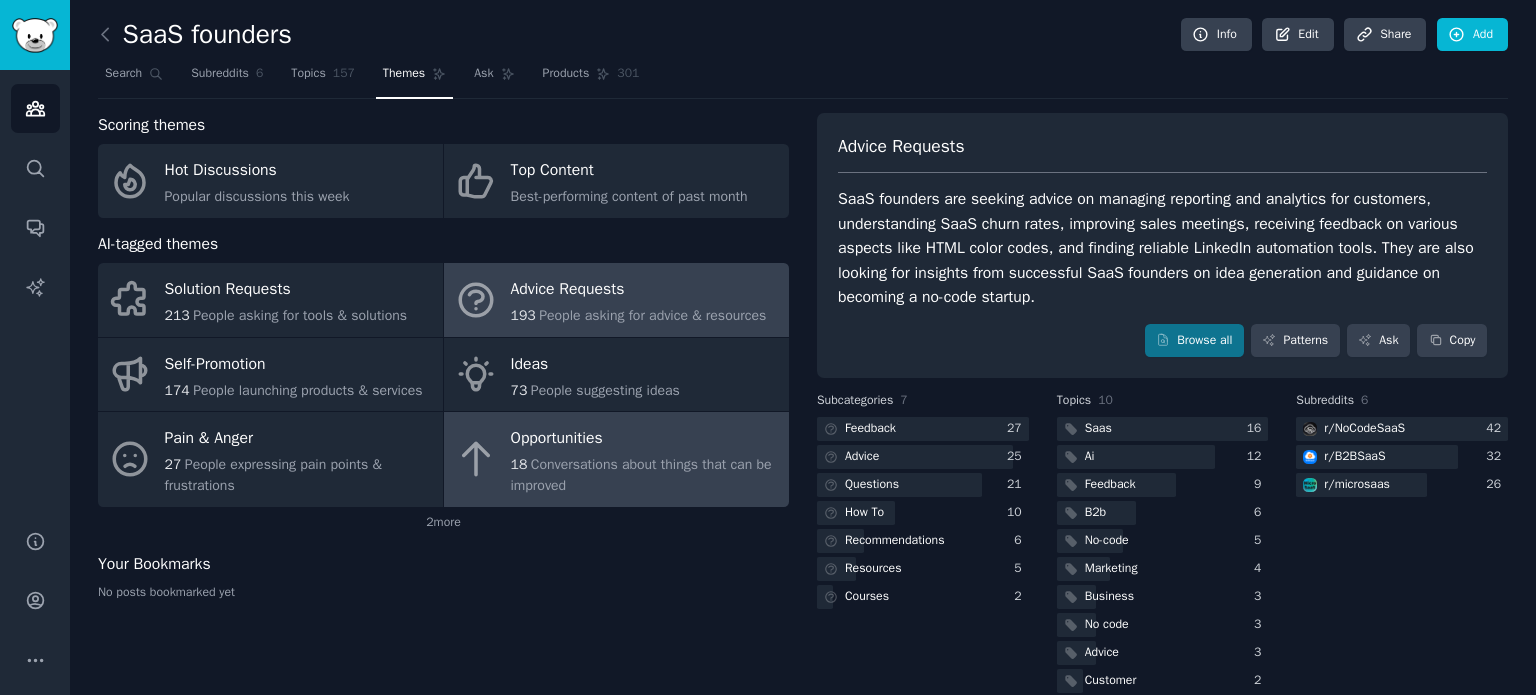 click on "18 Conversations about things that can be improved" at bounding box center [645, 475] 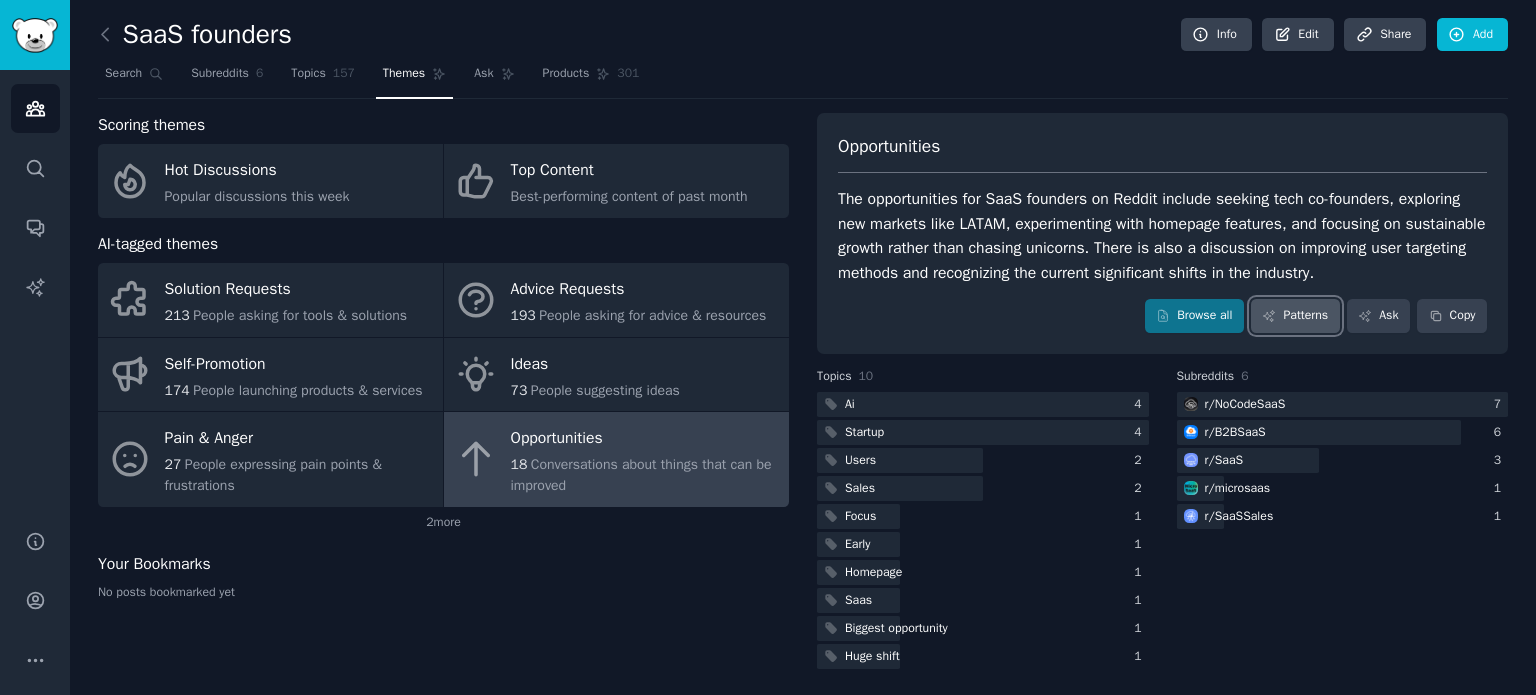 click on "Patterns" at bounding box center [1295, 316] 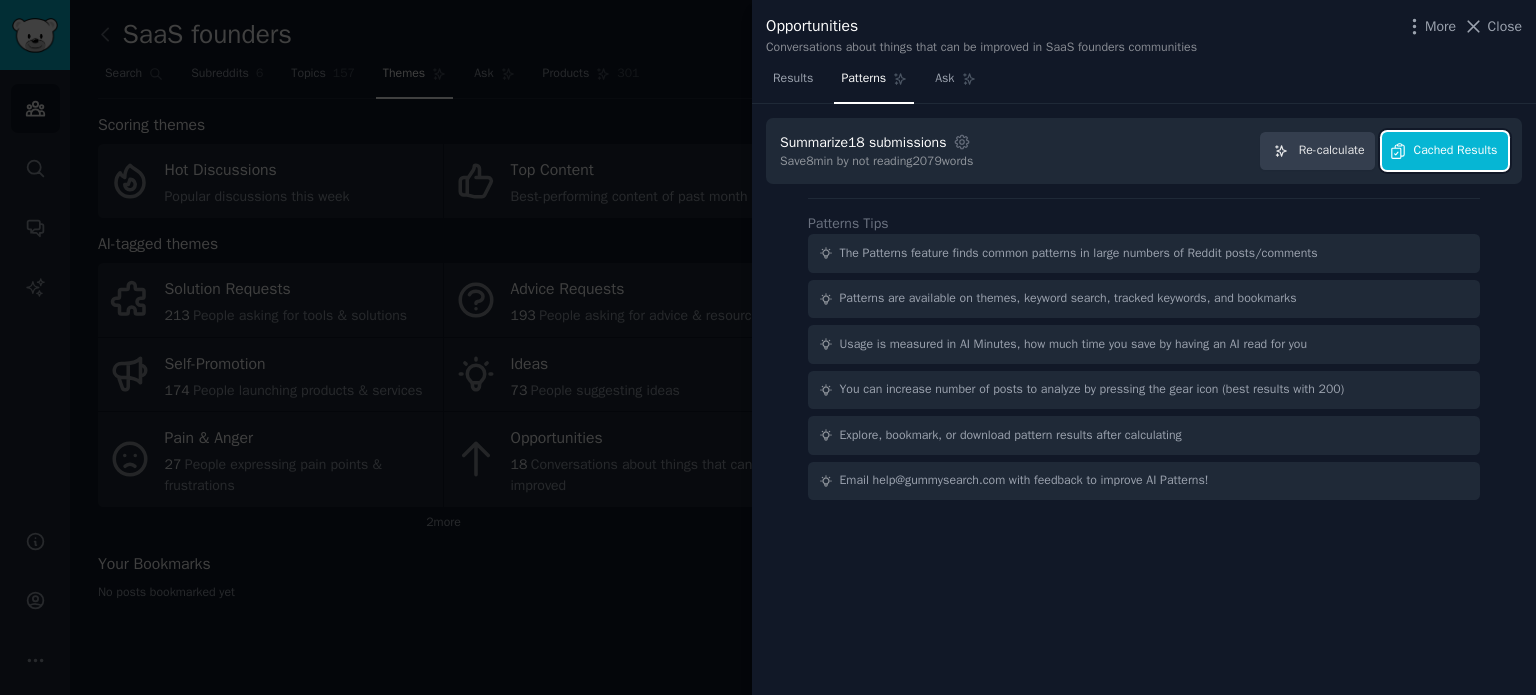 click on "Cached Results" at bounding box center (1456, 151) 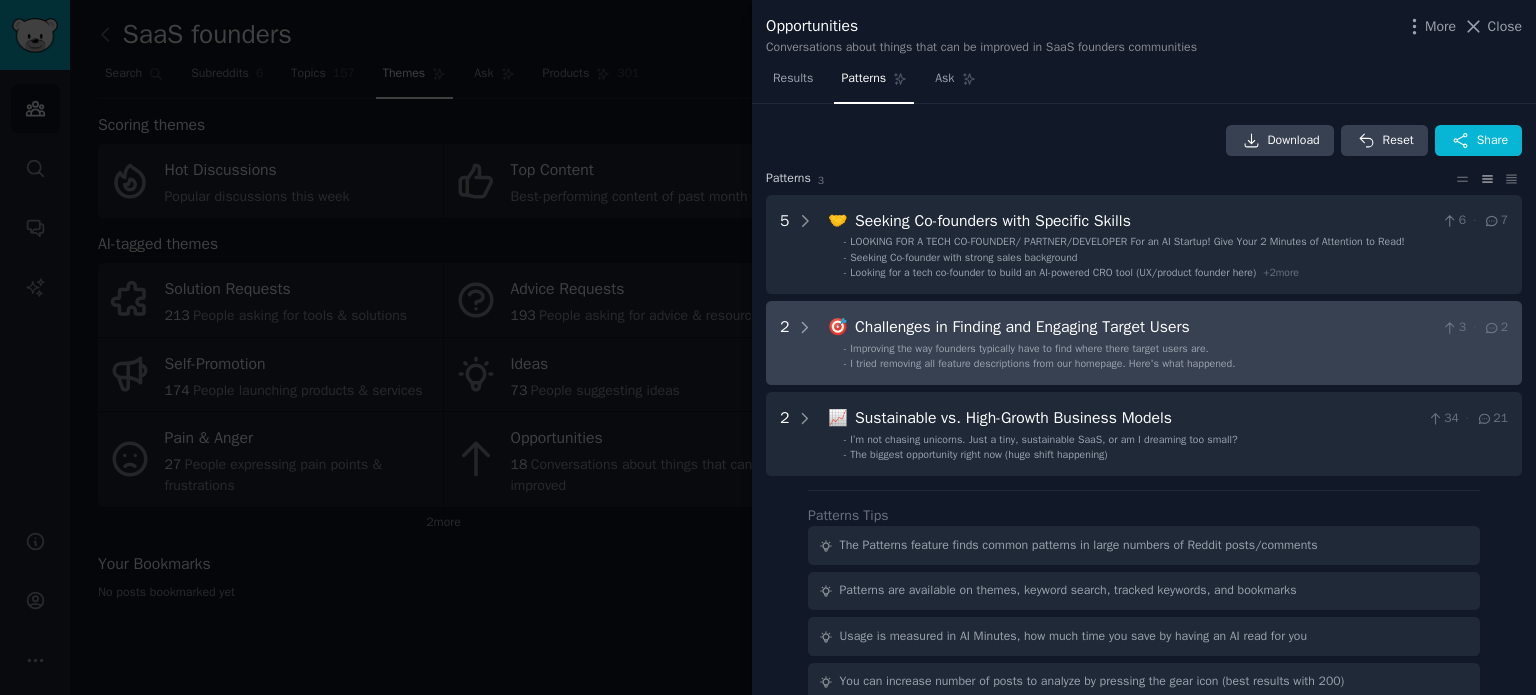 click on "Improving the way founders typically have to find where there target users are." at bounding box center [1029, 348] 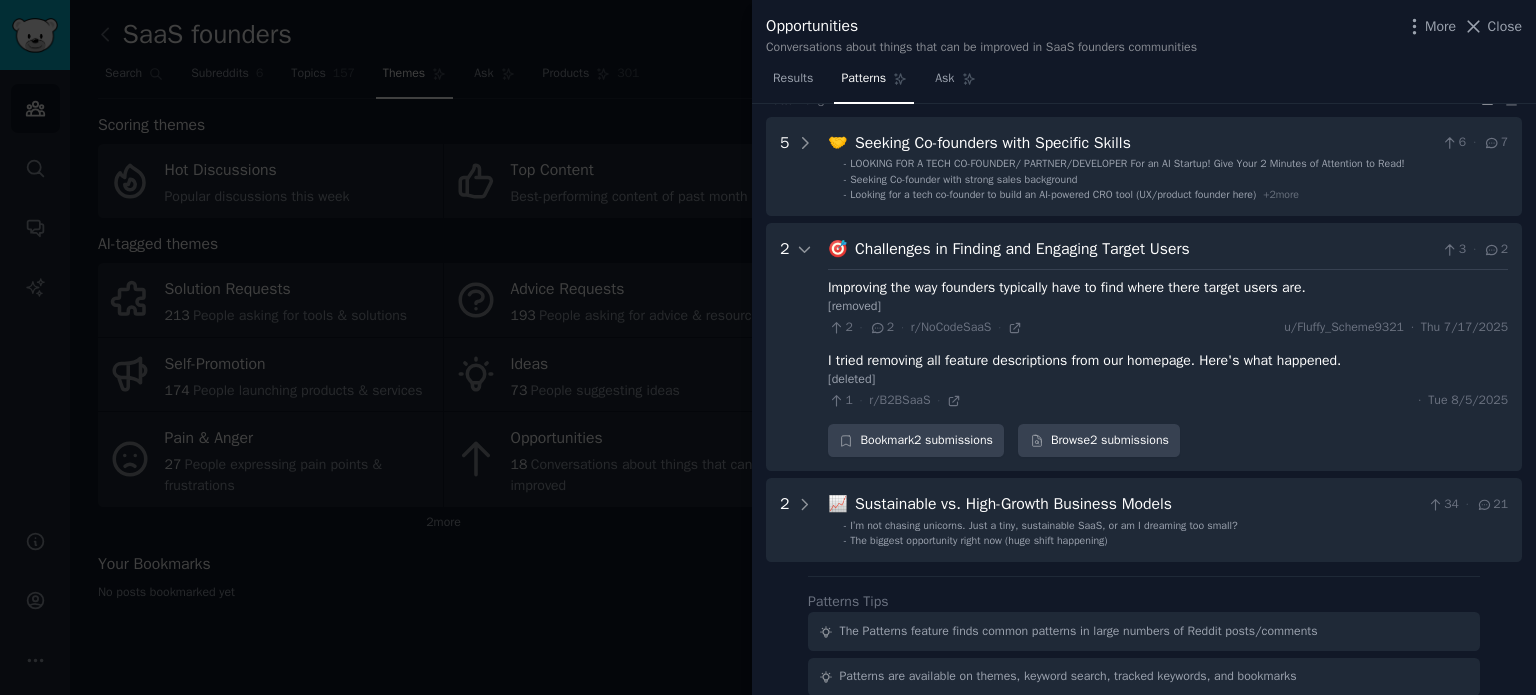 scroll, scrollTop: 0, scrollLeft: 0, axis: both 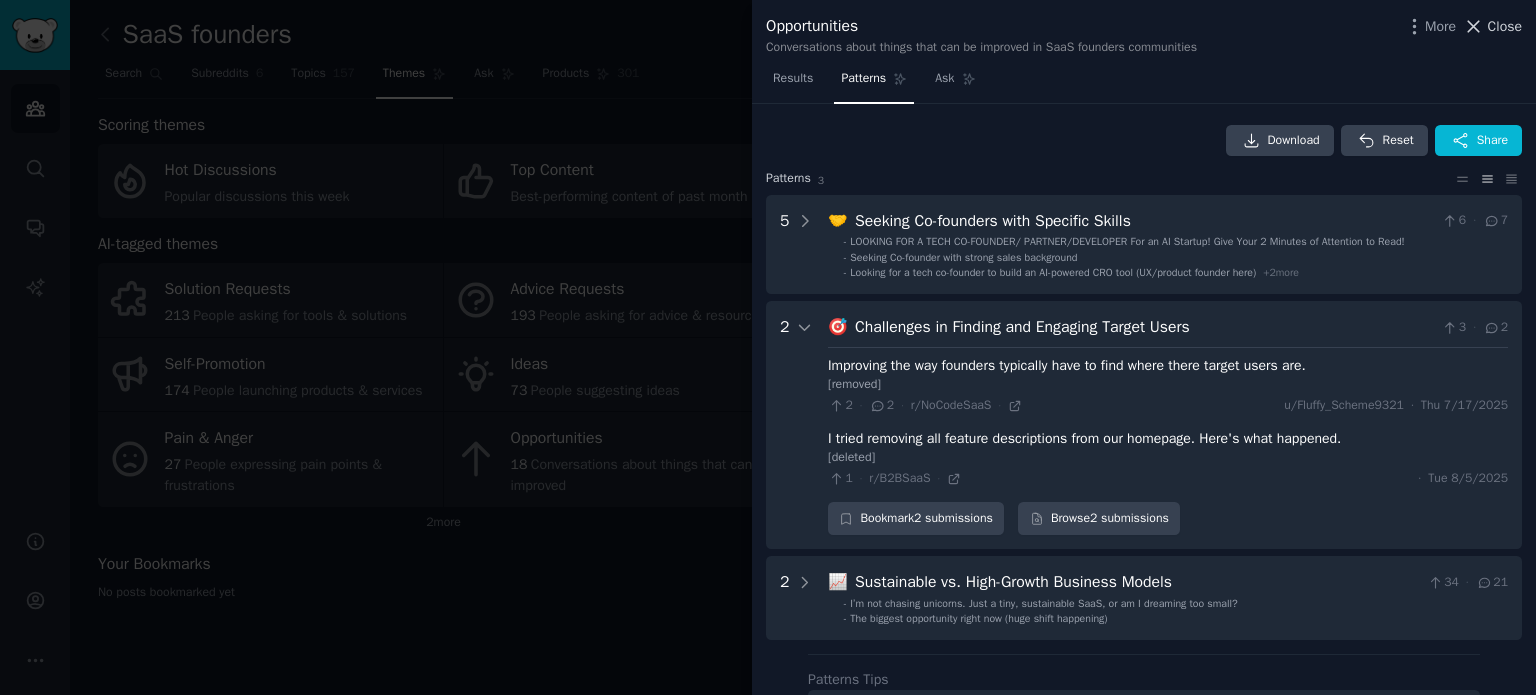 click on "Close" at bounding box center (1505, 26) 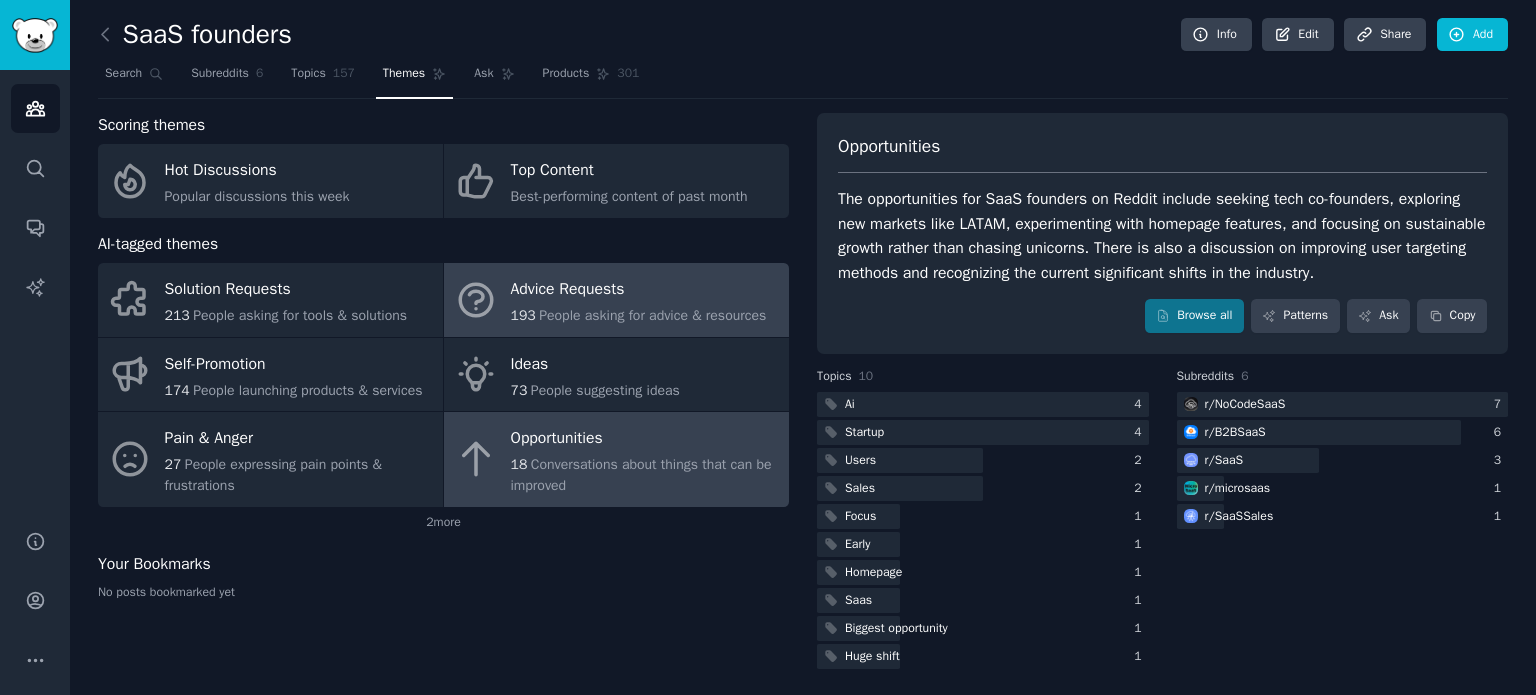 click on "Advice Requests" at bounding box center (639, 290) 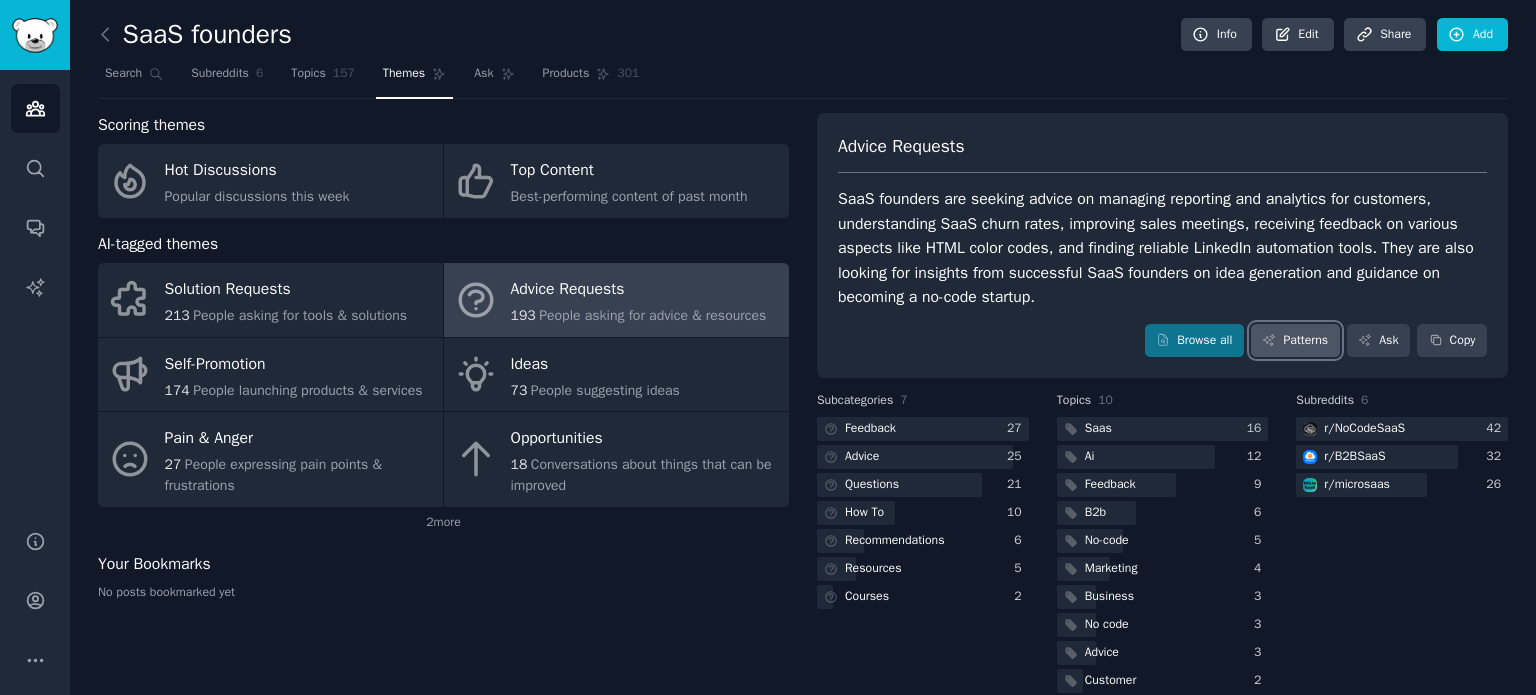 click on "Patterns" at bounding box center (1295, 341) 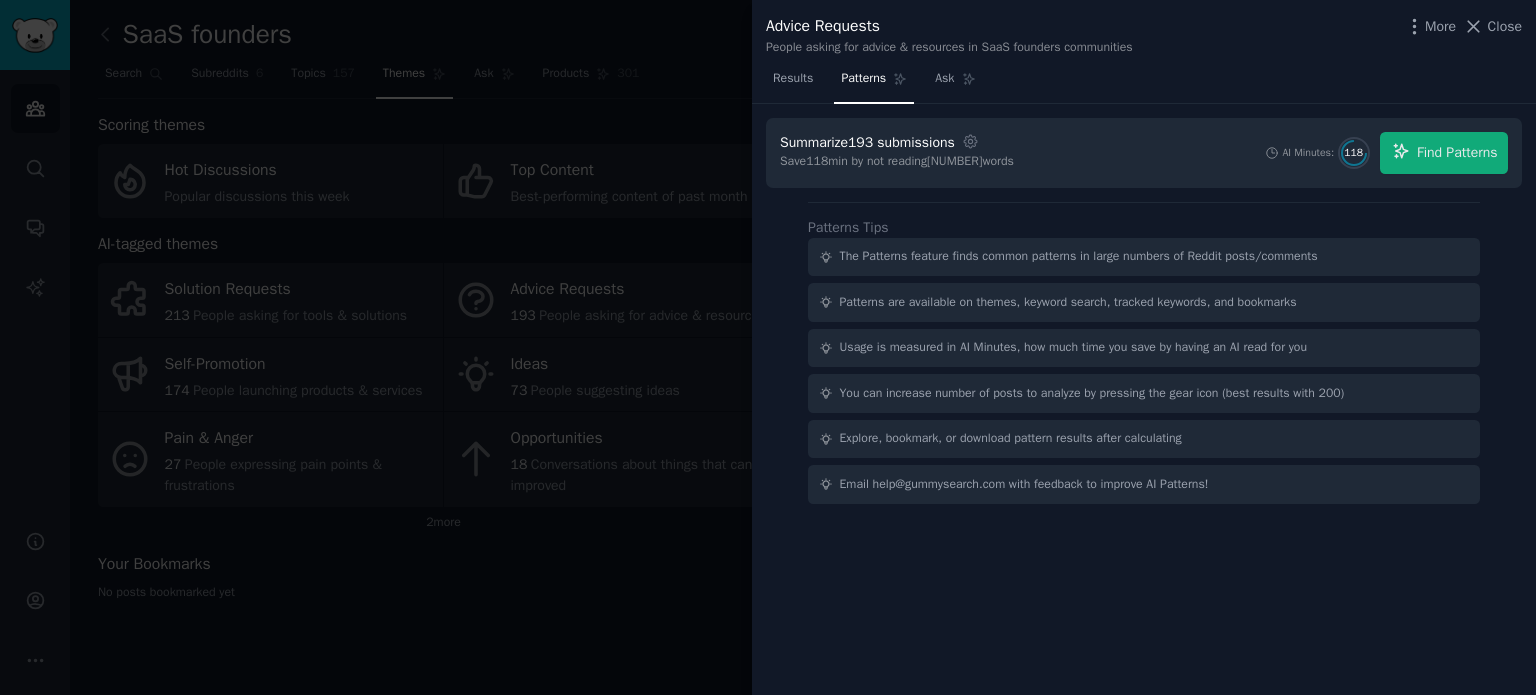 click on "Summarize  193   submissions Settings Save  118  min by not reading  28453  words AI Minutes:  118 Find Patterns Patterns Tips The Patterns feature finds common patterns in large numbers of Reddit posts/comments Patterns are available on themes, keyword search, tracked keywords, and bookmarks Usage is measured in AI Minutes, how much time you save by having an AI read for you You can increase number of posts to analyze by pressing the gear icon (best results with 200) Explore, bookmark, or download pattern results after calculating Email help@gummysearch.com with feedback to improve AI Patterns!" at bounding box center (1144, 400) 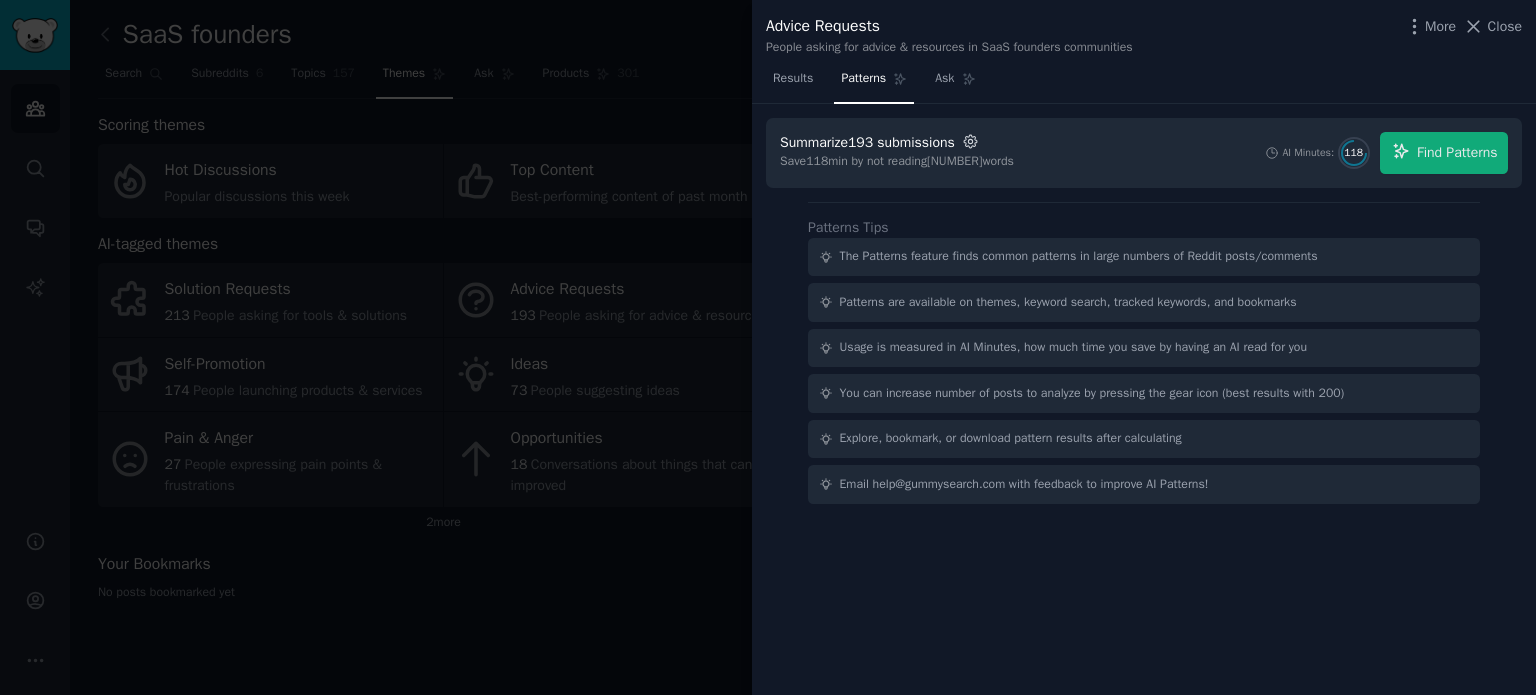 click 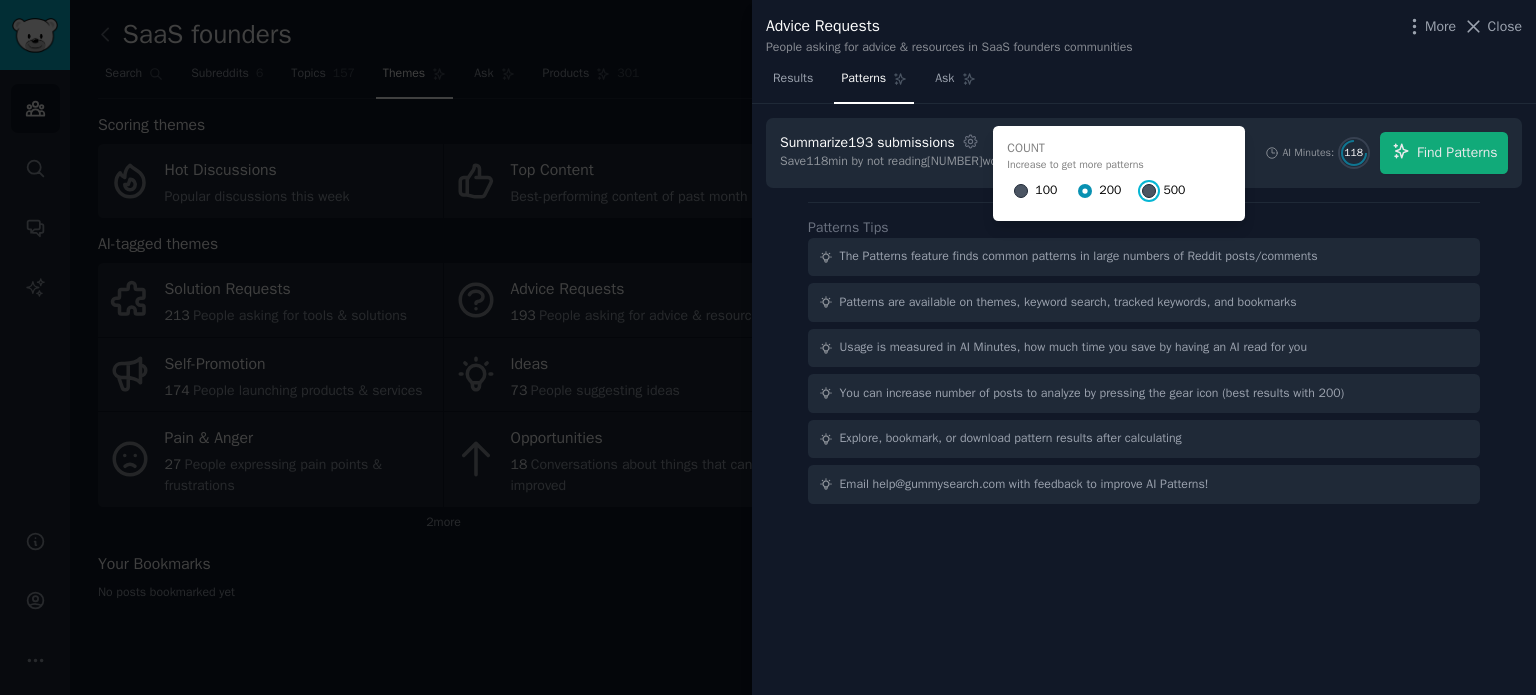 click on "500" at bounding box center (1149, 191) 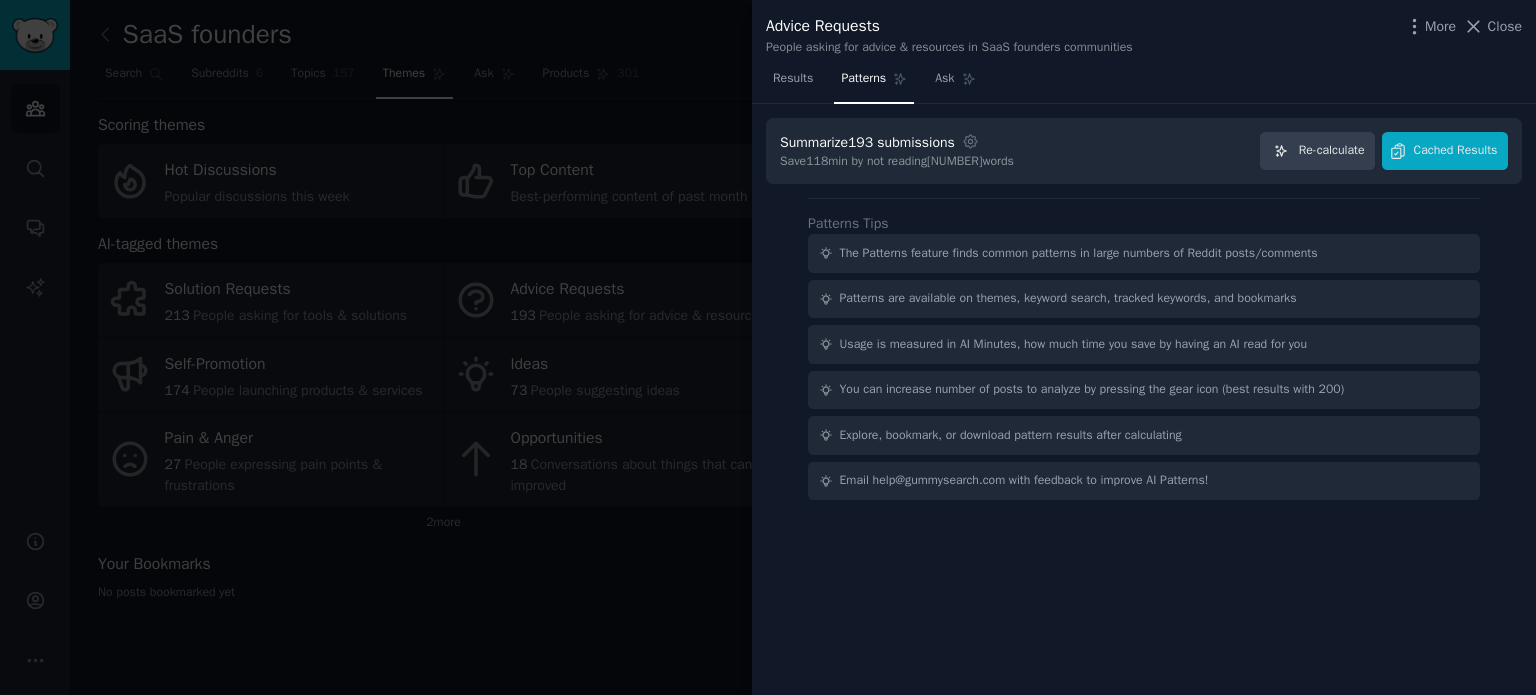 click on "Summarize [NUMBER] submissions Settings Save [NUMBER] min by not reading [NUMBER] words Re-calculate Cached Results Patterns Tips The Patterns feature finds common patterns in large numbers of Reddit posts/comments Patterns are available on themes, keyword search, tracked keywords, and bookmarks Usage is measured in AI Minutes, how much time you save by having an AI read for you You can increase number of posts to analyze by pressing the gear icon (best results with [NUMBER]) Explore, bookmark, or download pattern results after calculating Email help@gummysearch.com with feedback to improve AI Patterns!" at bounding box center (1144, 400) 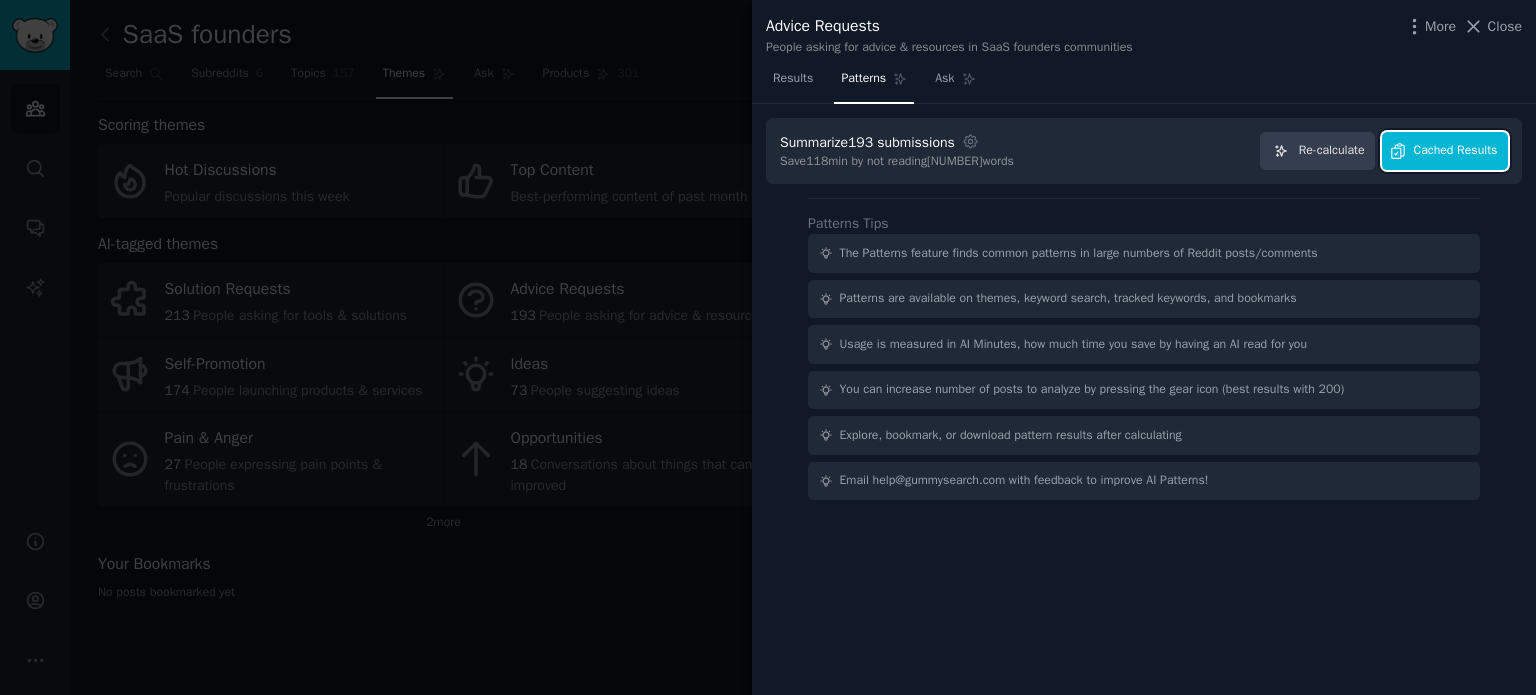 click on "Cached Results" at bounding box center (1456, 151) 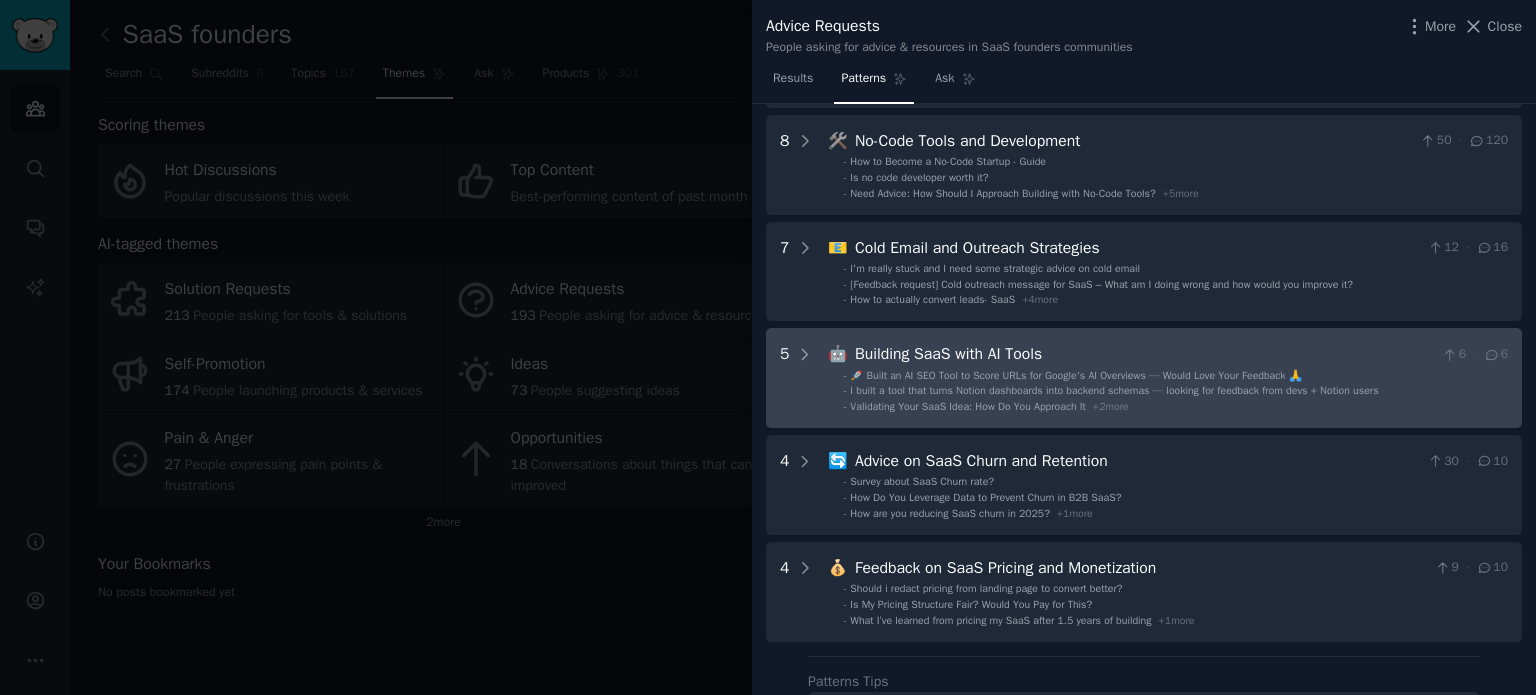 scroll, scrollTop: 600, scrollLeft: 0, axis: vertical 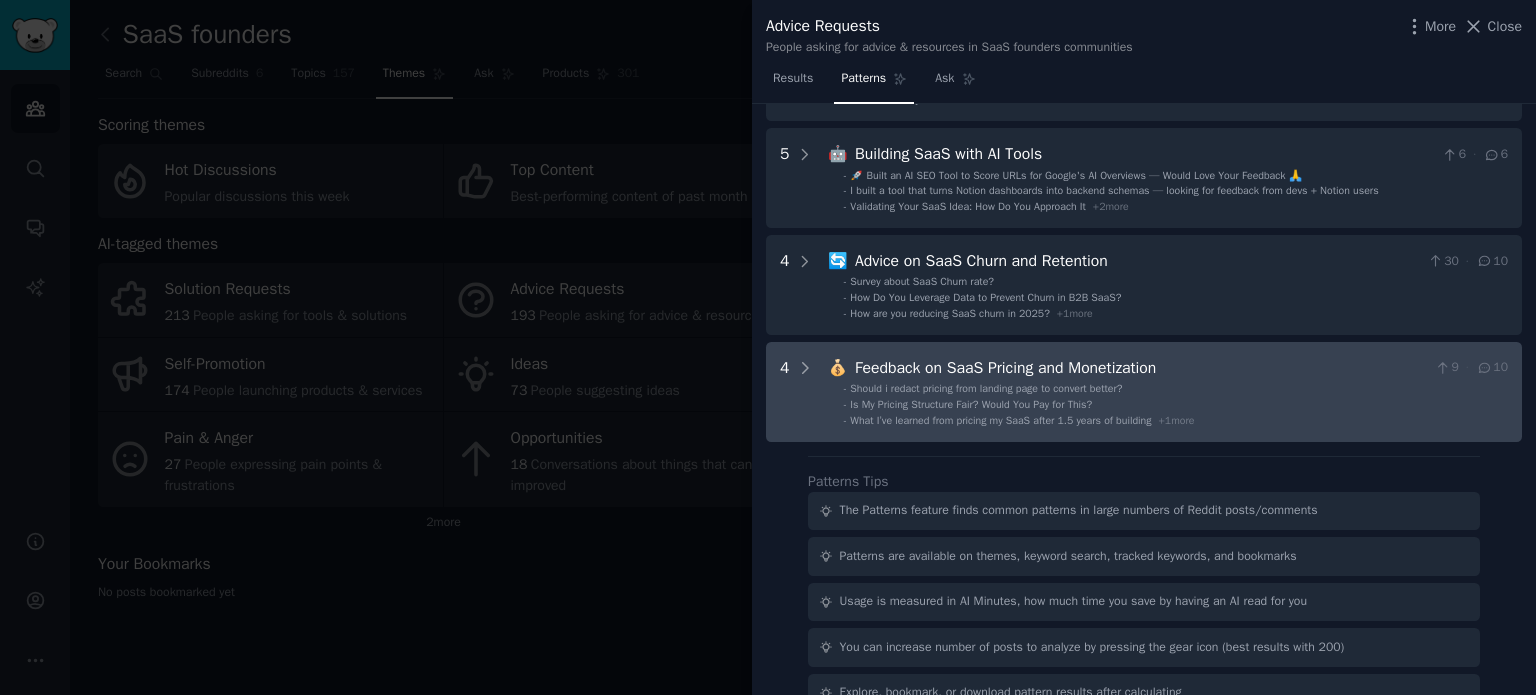 click on "Is My Pricing Structure Fair? Would You Pay for This?" at bounding box center (971, 404) 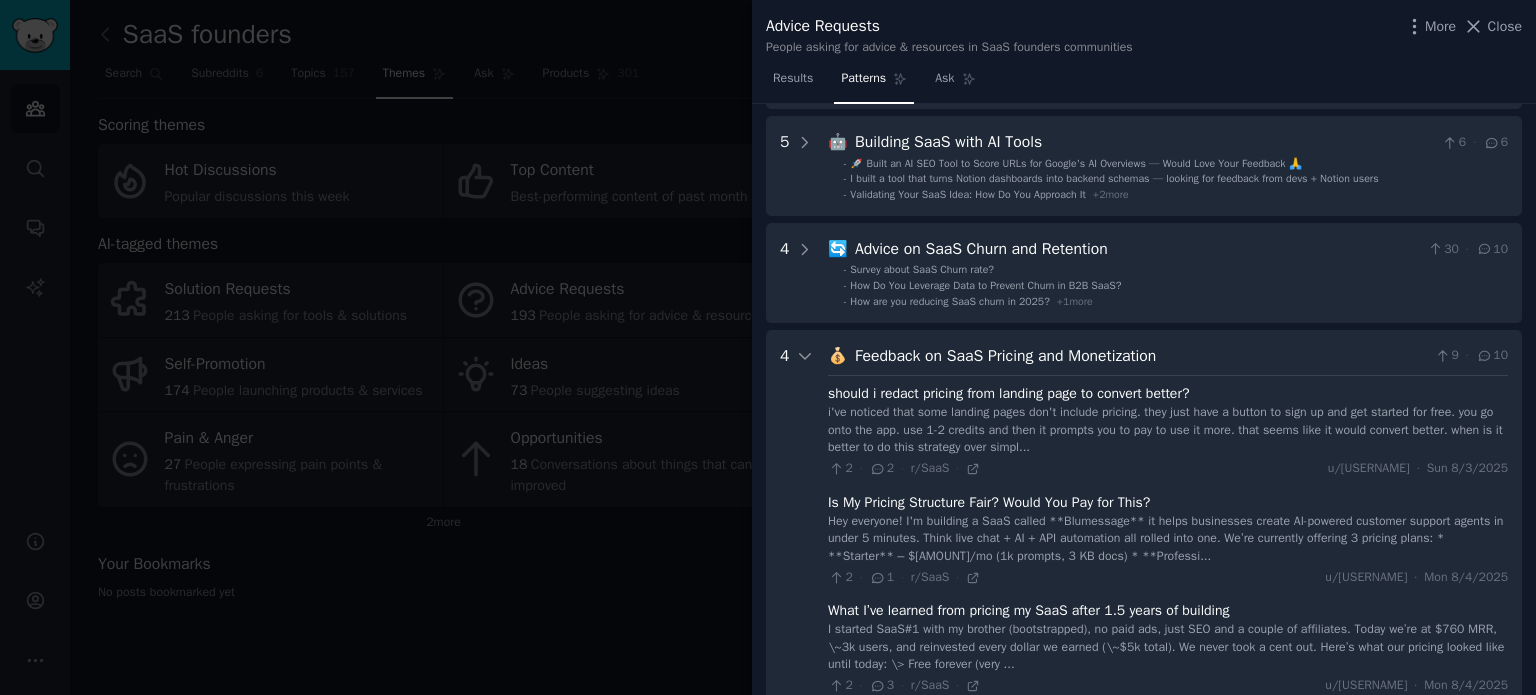 scroll, scrollTop: 538, scrollLeft: 0, axis: vertical 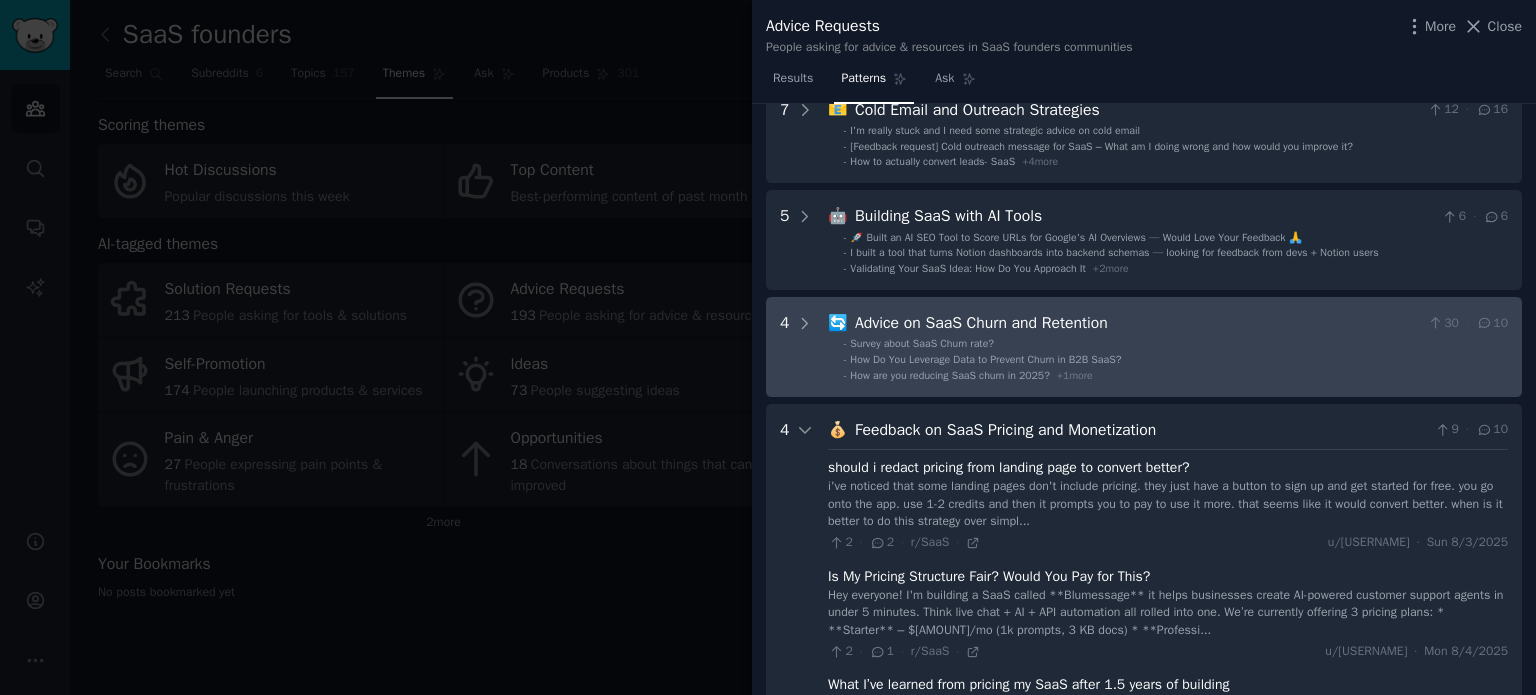 click on "- How are you reducing SaaS churn in 2025? +  1  more" at bounding box center [1176, 376] 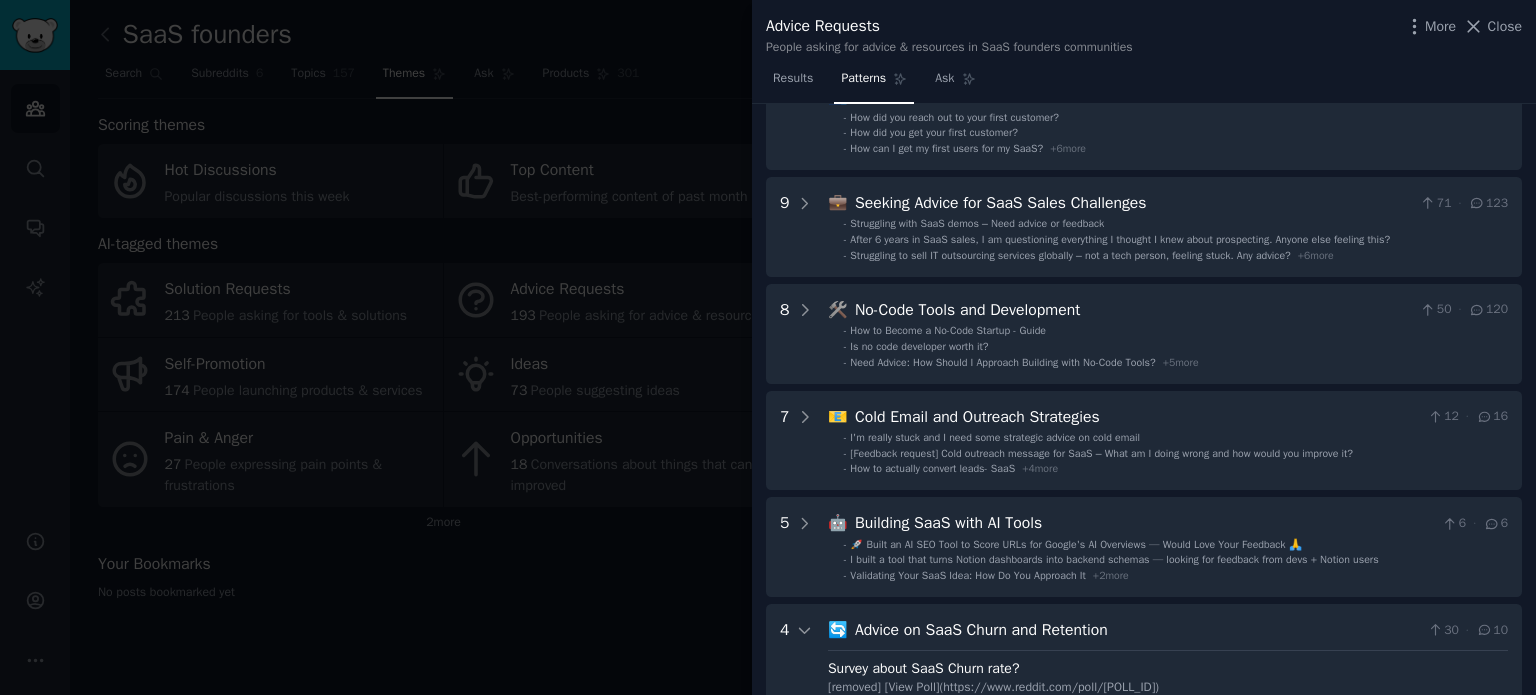 scroll, scrollTop: 31, scrollLeft: 0, axis: vertical 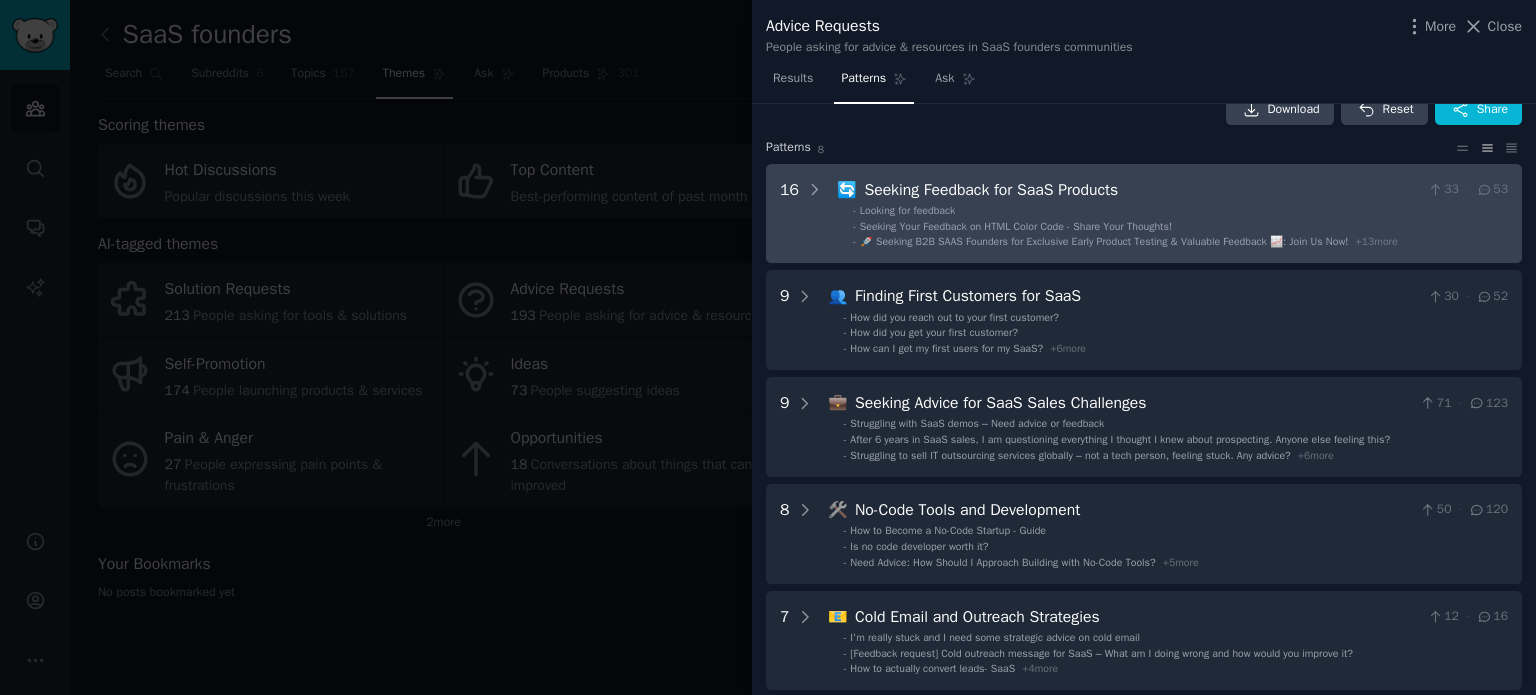 click on "🚀 Seeking B2B SAAS Founders for Exclusive Early Product Testing & Valuable Feedback 📈: Join Us Now!" at bounding box center (1104, 241) 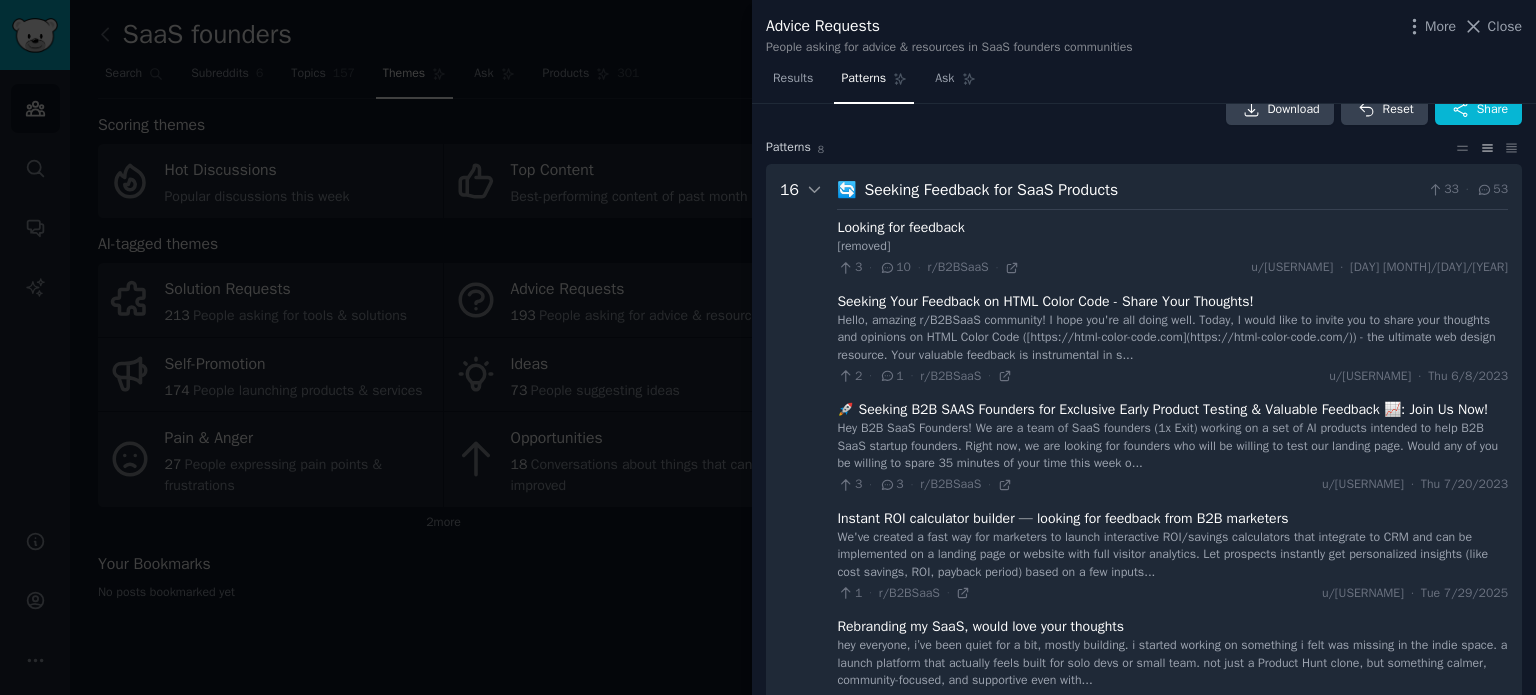 scroll, scrollTop: 91, scrollLeft: 0, axis: vertical 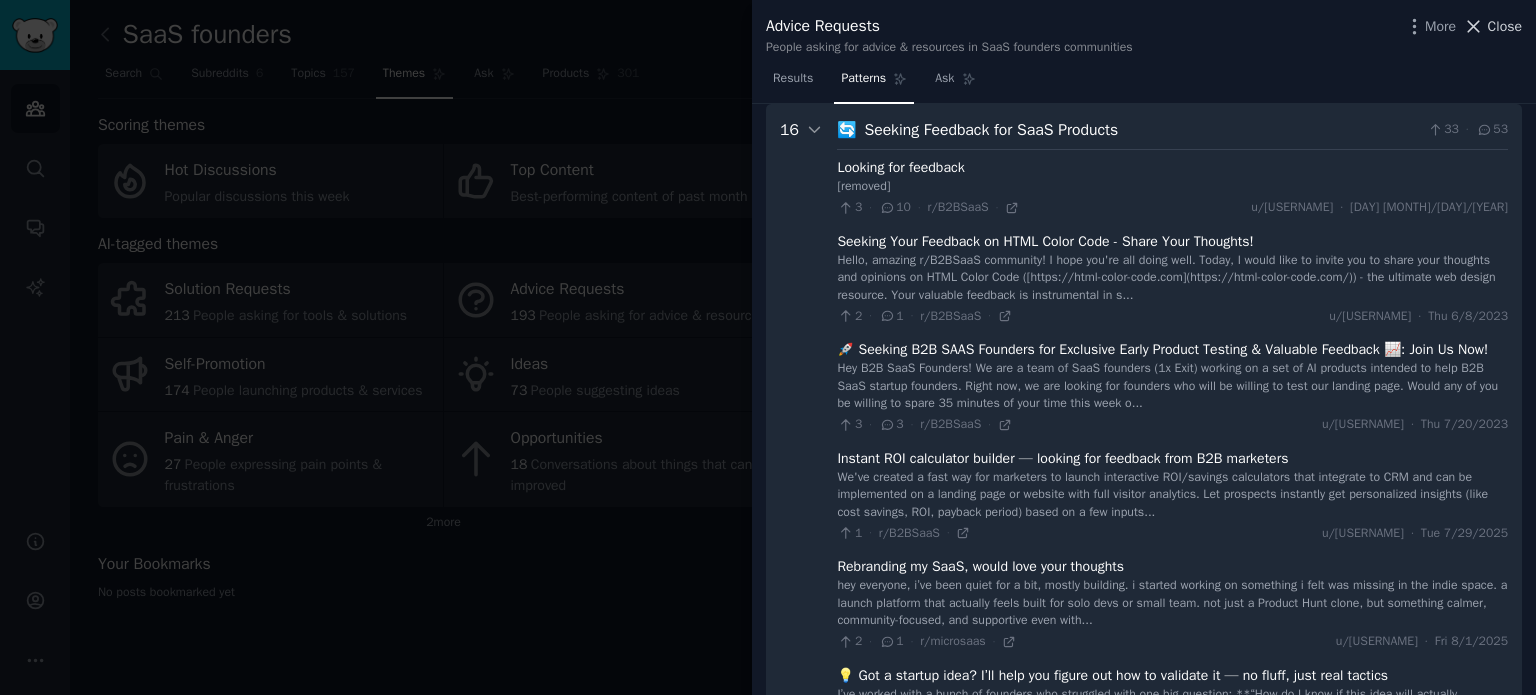 click on "Close" at bounding box center (1505, 26) 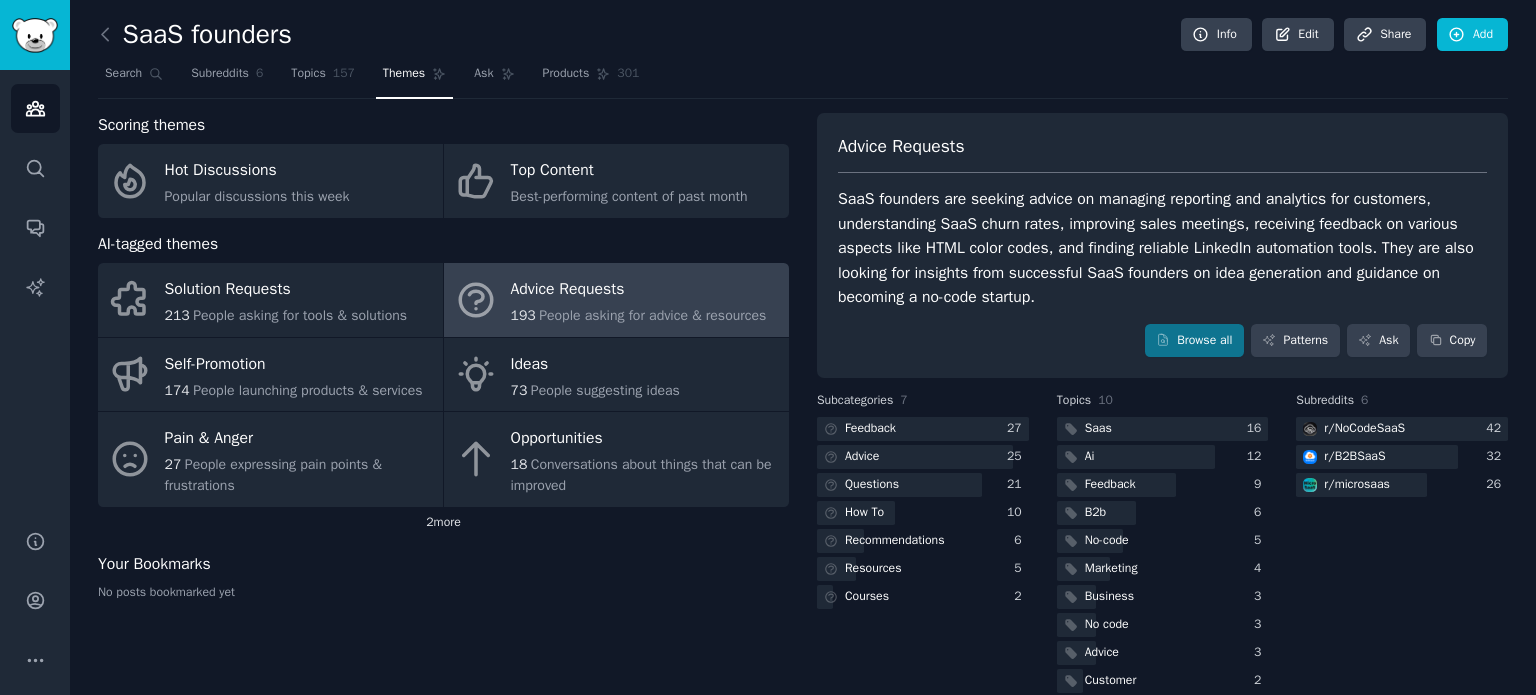 click on "2  more" 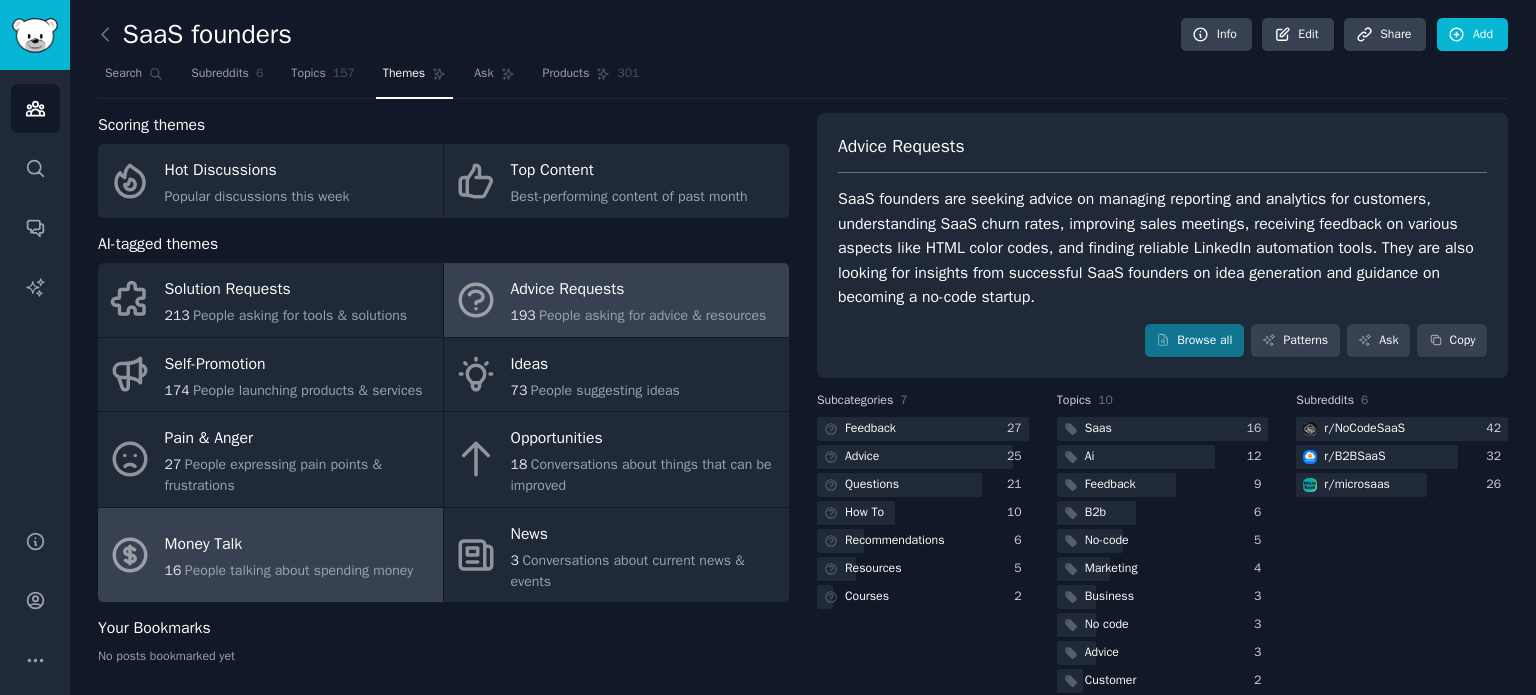 click on "Money Talk" at bounding box center [289, 545] 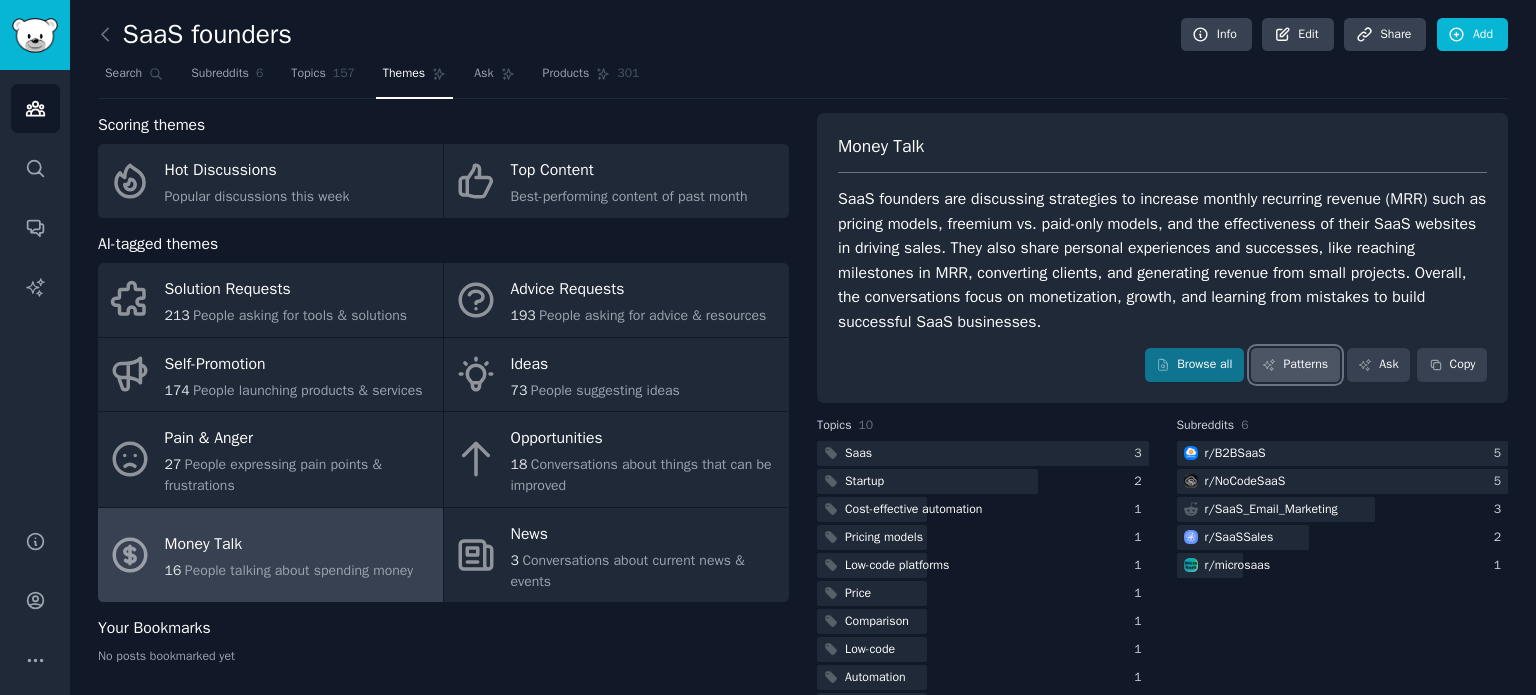 click on "Patterns" at bounding box center (1295, 365) 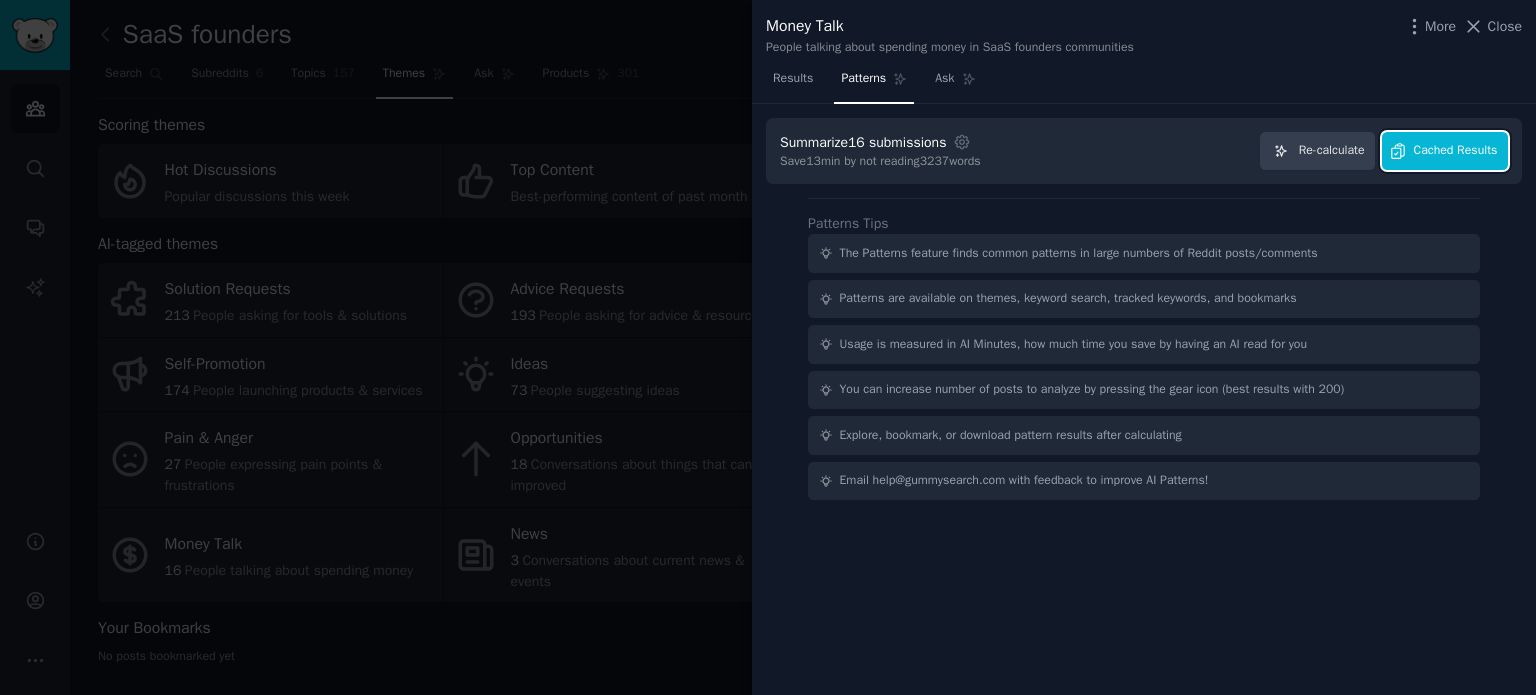 click on "Cached Results" at bounding box center [1456, 151] 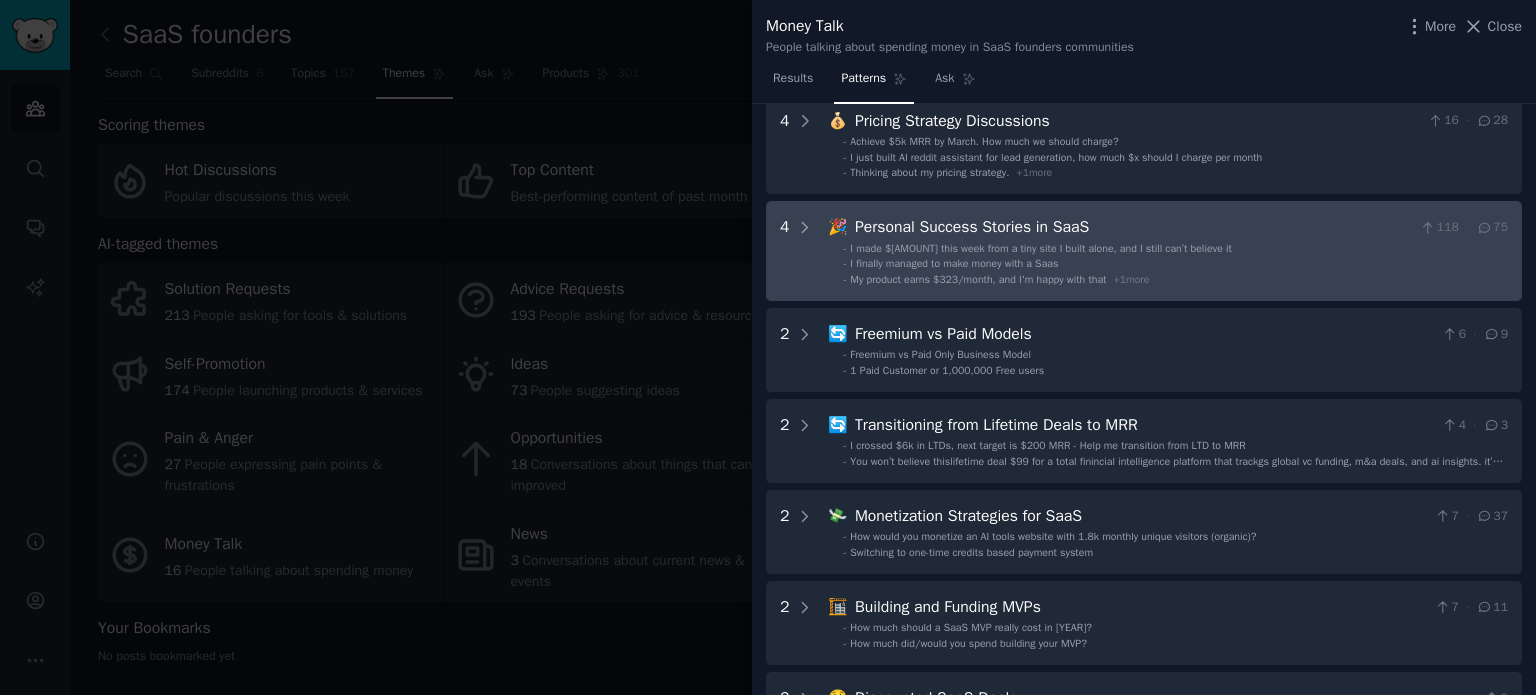 scroll, scrollTop: 0, scrollLeft: 0, axis: both 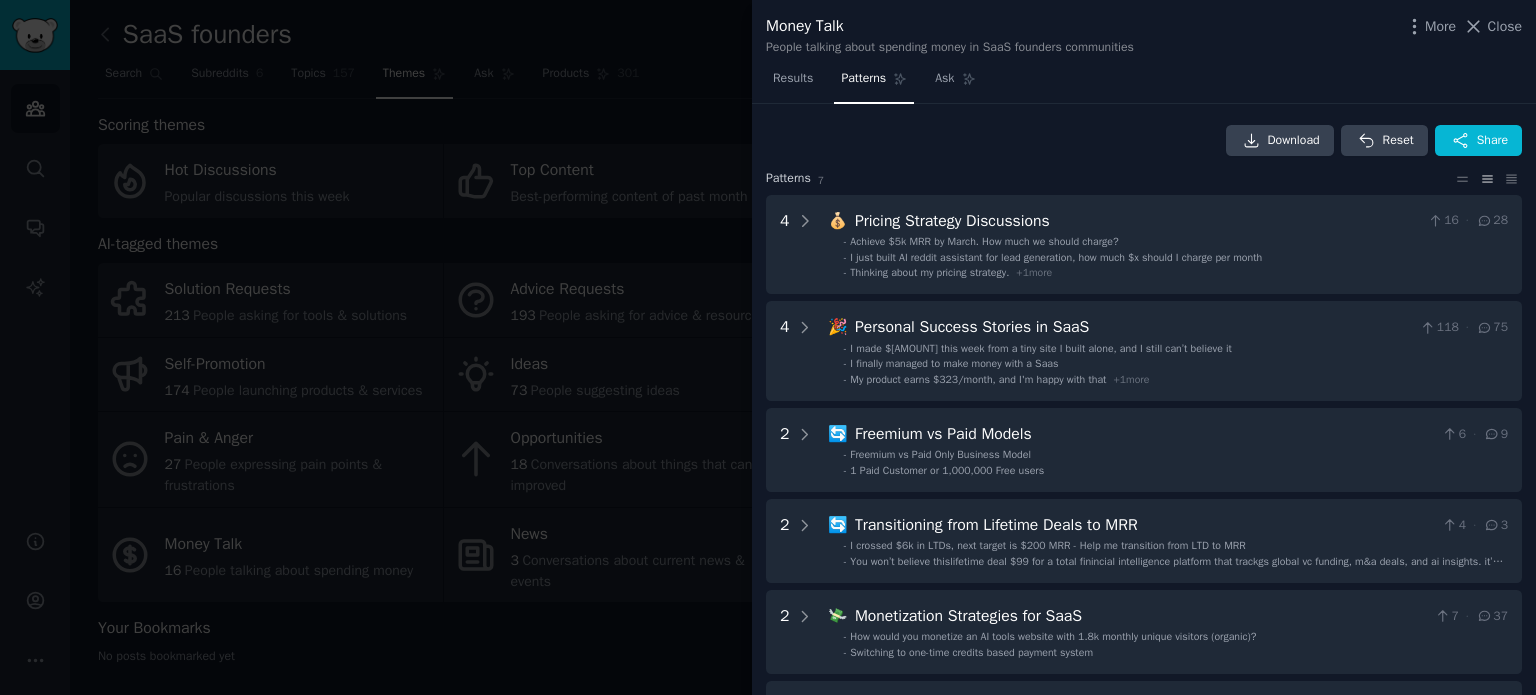 click on "Download Reset Share Pattern s 7 4 💰 Pricing Strategy Discussions 16 · 28 - Achieve $5k MRR by March. How much we should charge? - I just built AI reddit assistant for lead generation, how much $x should I charge per month - Thinking about my pricing strategy. +  1  more 4 🎉 Personal Success Stories in SaaS 118 · 75 - I made $120 this week from a tiny site I built alone, and I still can’t believe it - I finally managed to make money with a Saas - My product earns $323/month, and I'm happy with that +  1  more 2 🔄 Freemium vs Paid Models 6 · 9 - Freemium vs Paid Only Business Model - 1 Paid Customer or 1,000,000 Free users 2 🔄 Transitioning from Lifetime Deals to MRR 4 · 3 - I crossed $6k in LTDs, next target is $200 MRR - Help me transition from LTD to MRR - 2 💸 Monetization Strategies for SaaS 7 · 37 - How would you monetize an AI tools website with 1.8k monthly unique visitors (organic)? - Switching to one-time credits based payment system 2 🏗️ Building and Funding MVPs 7 · 11 -" at bounding box center [1144, 491] 